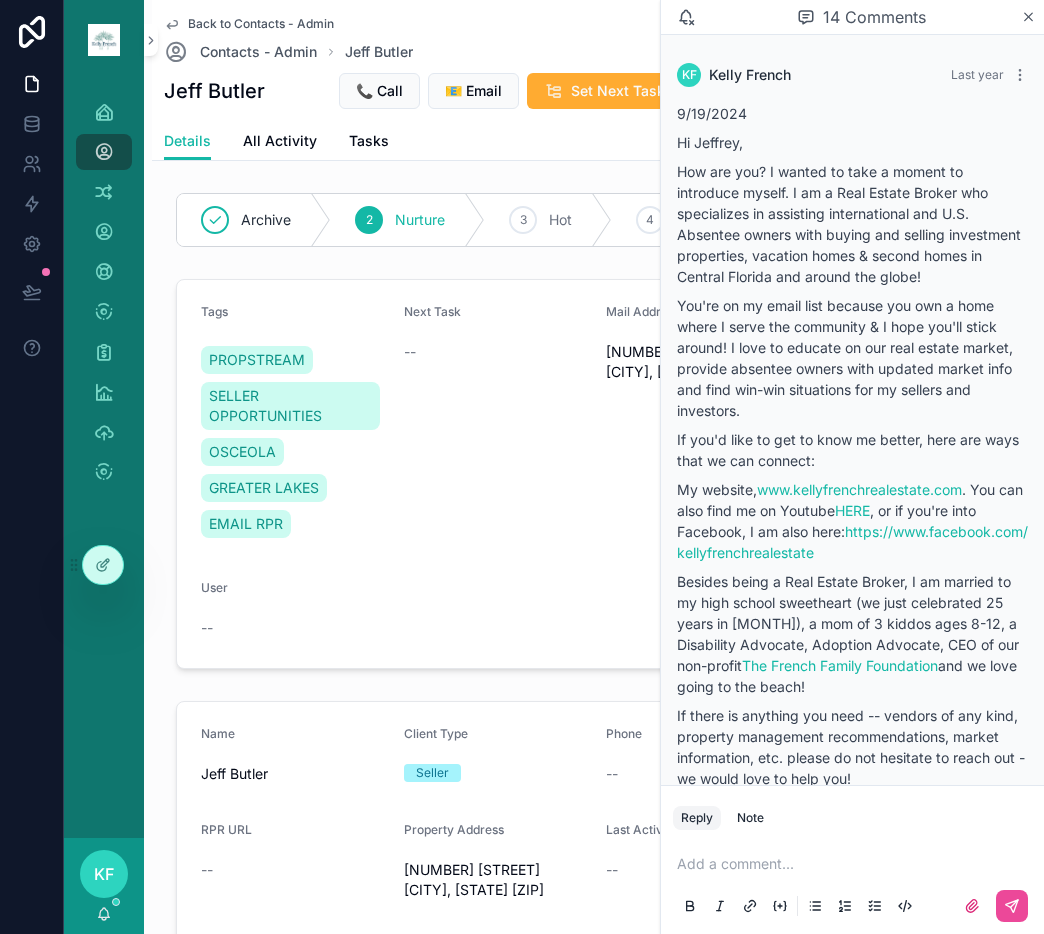 scroll, scrollTop: 0, scrollLeft: 0, axis: both 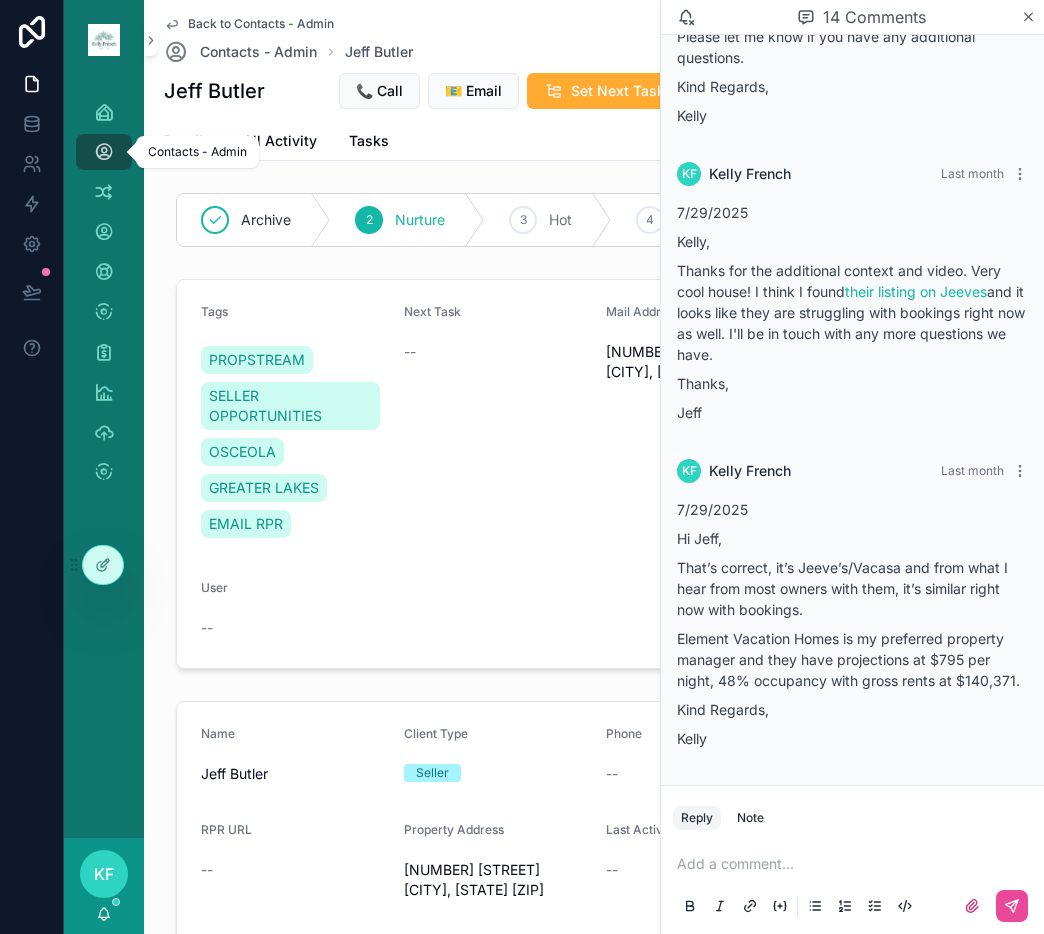 click at bounding box center (104, 152) 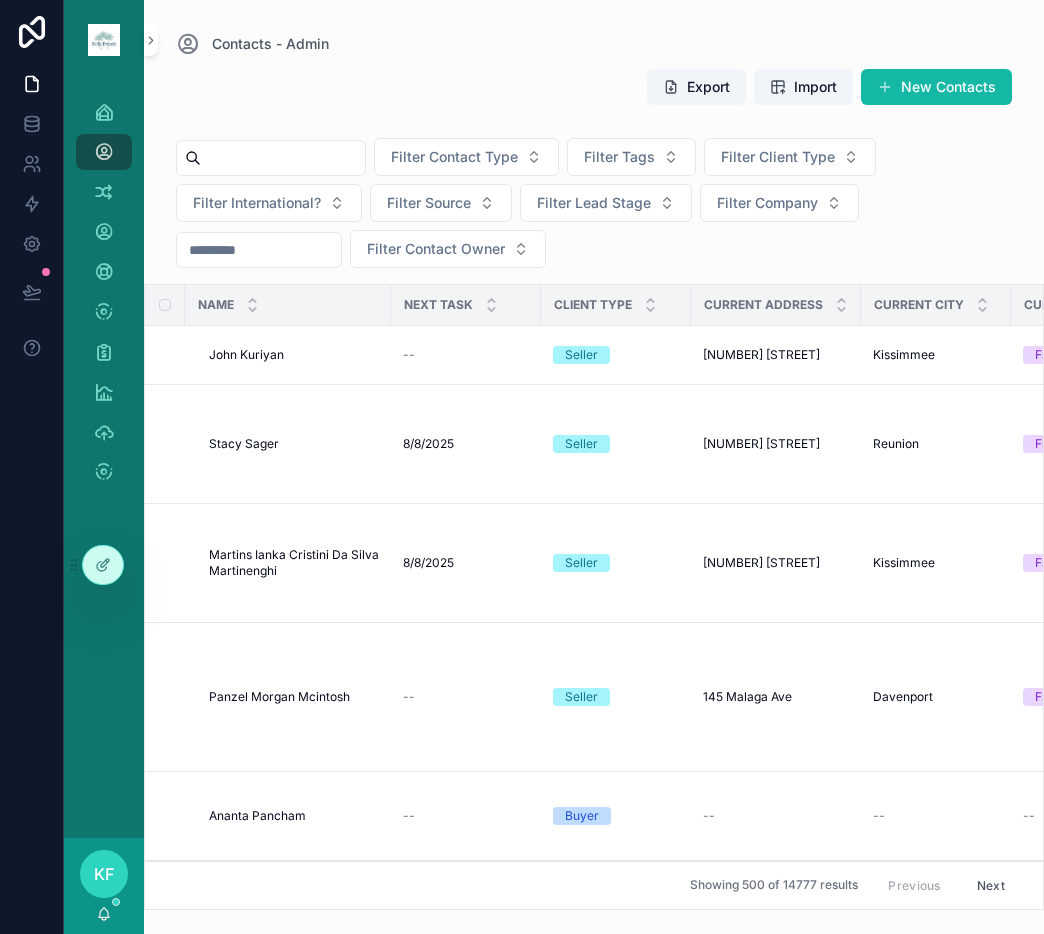 click at bounding box center (283, 158) 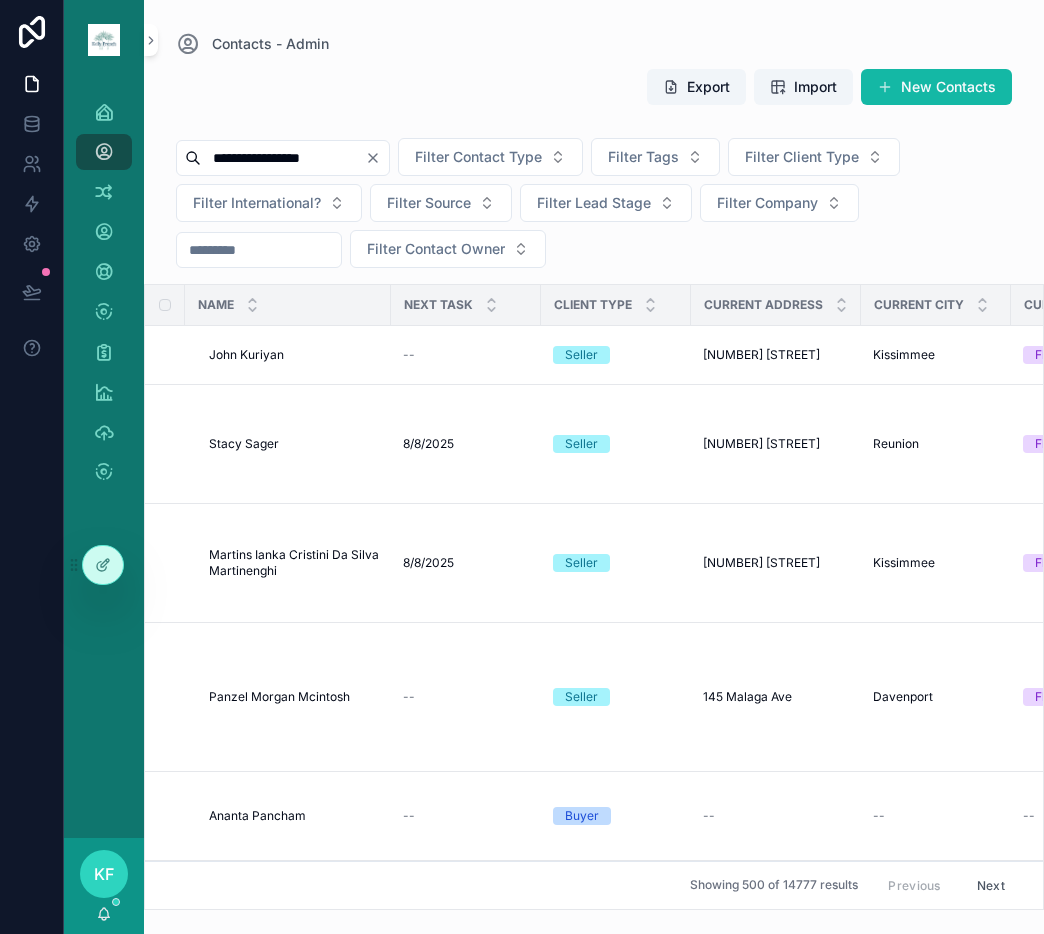 type on "**********" 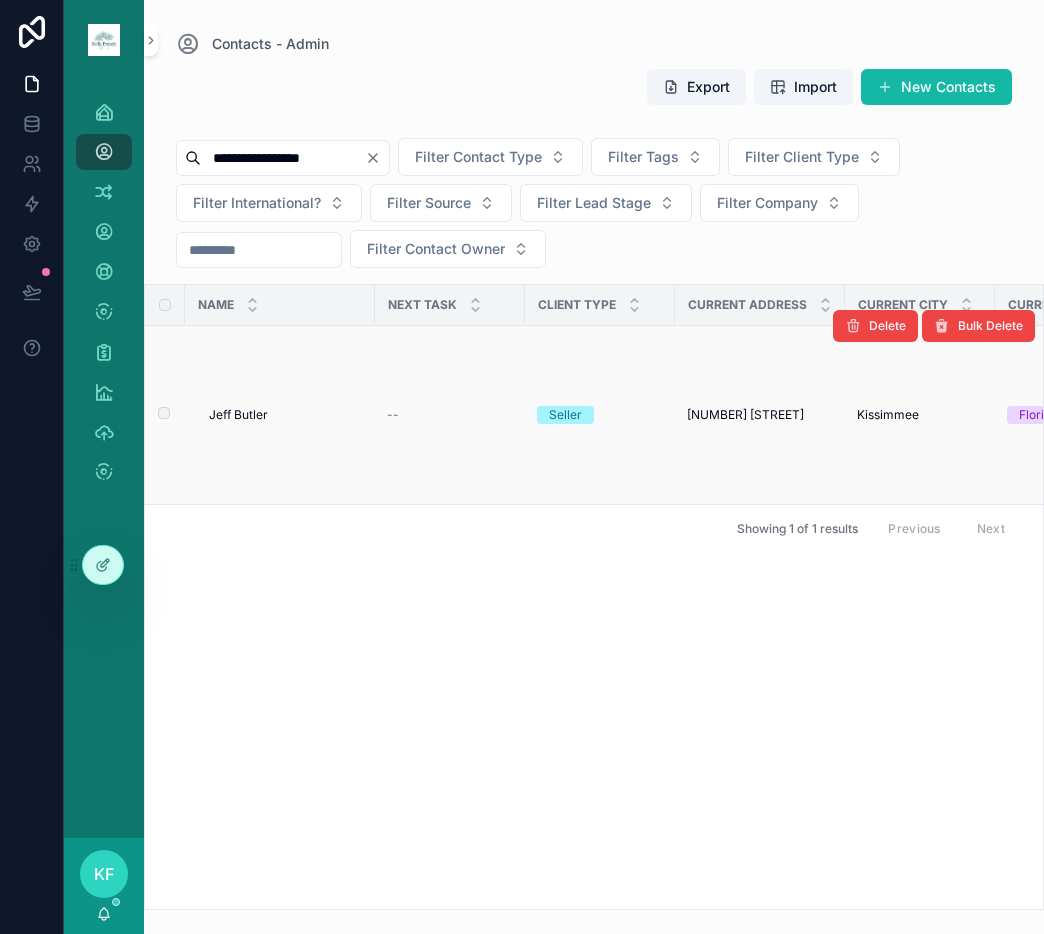click on "Jeff Butler" at bounding box center [238, 415] 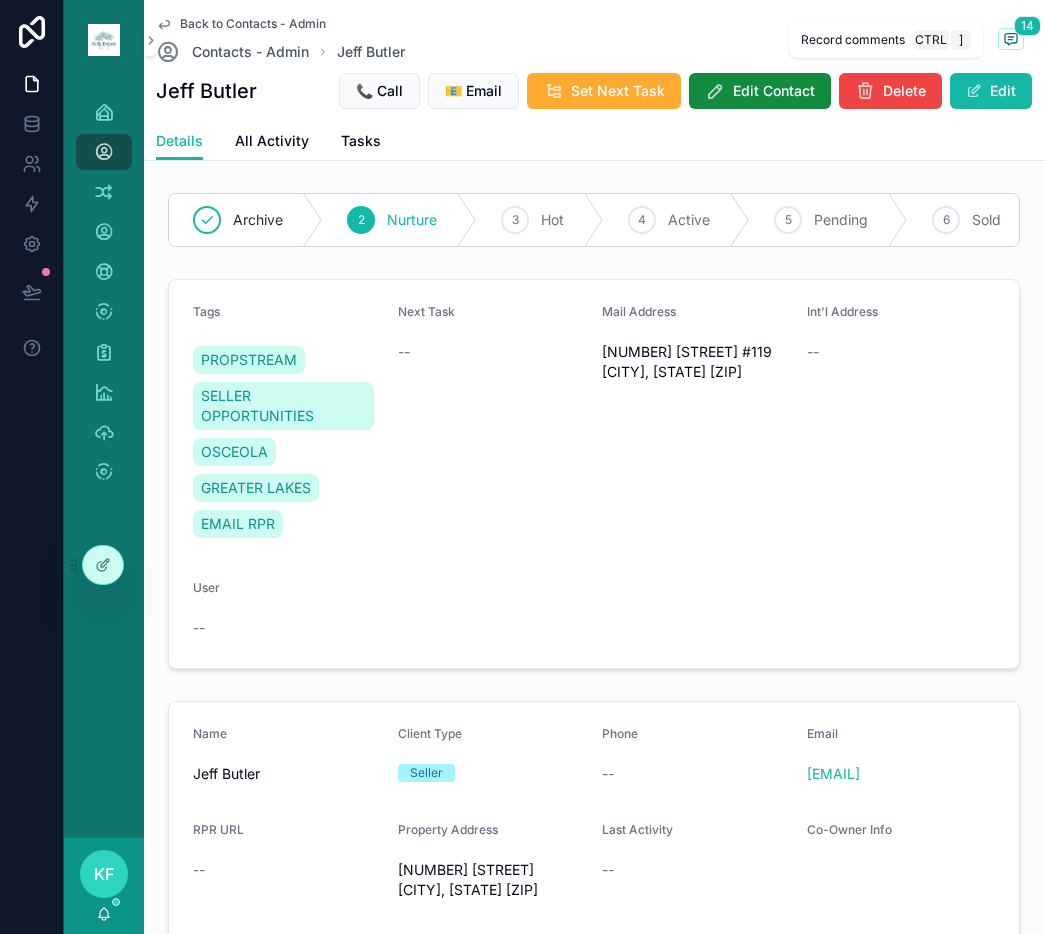 click 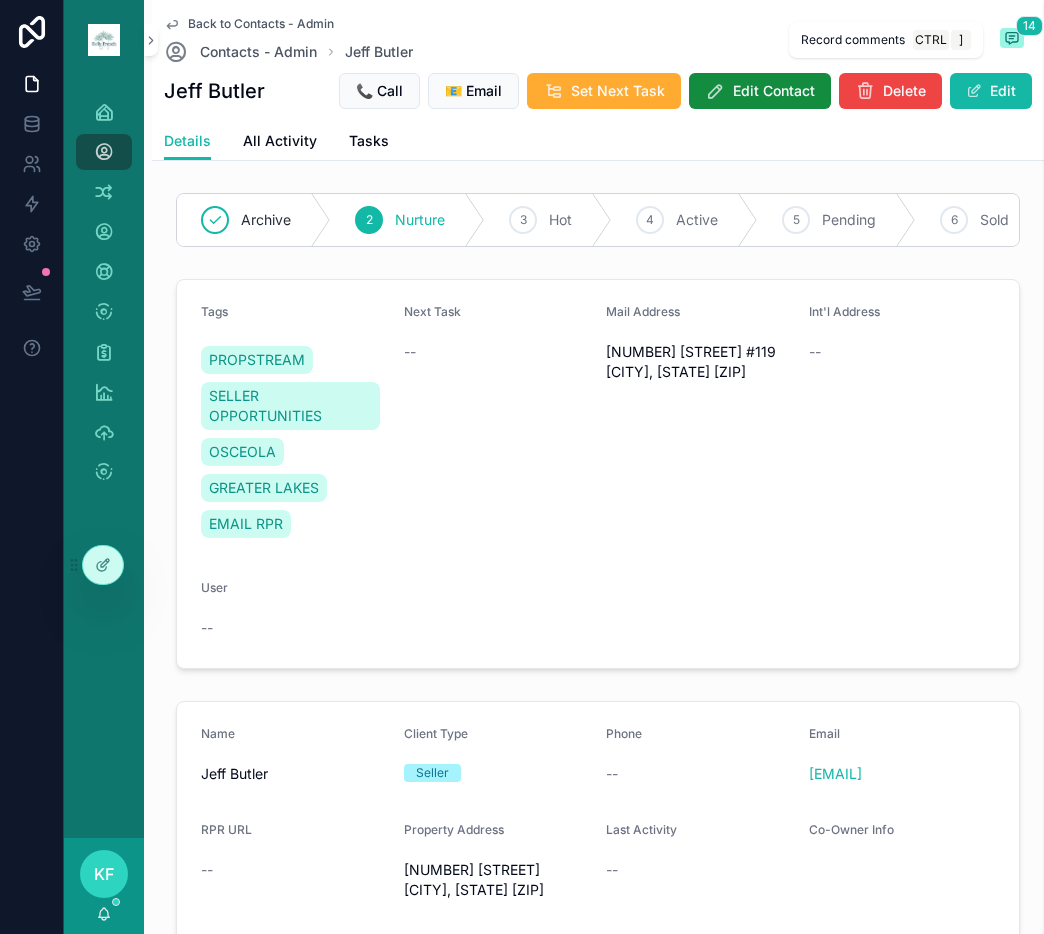scroll, scrollTop: 5252, scrollLeft: 0, axis: vertical 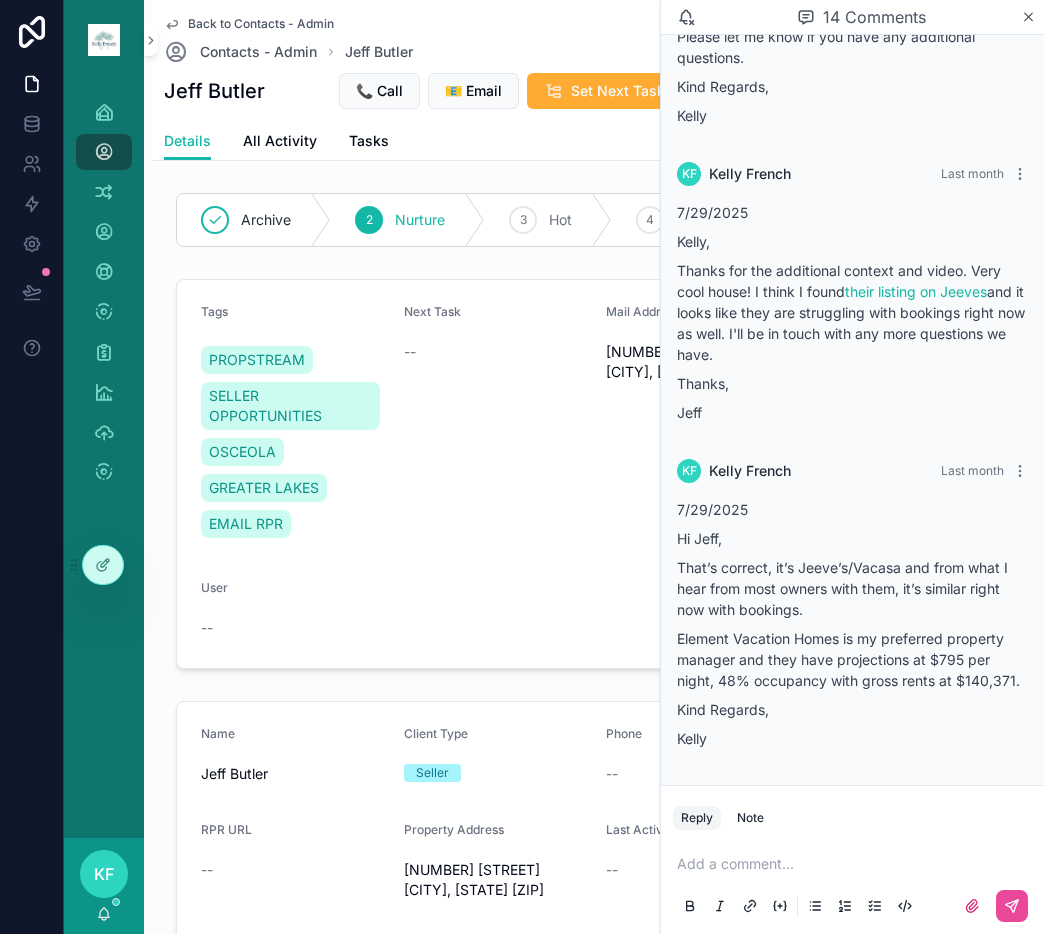 click at bounding box center (856, 864) 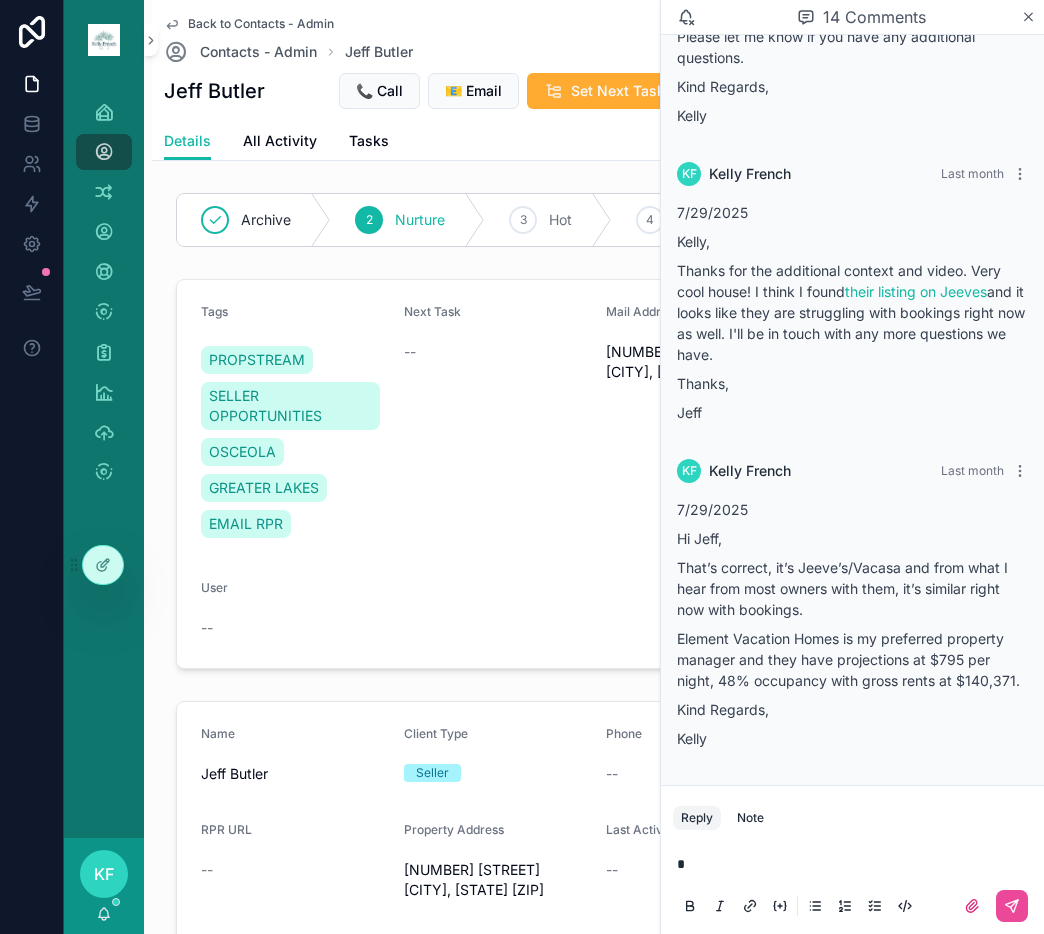type 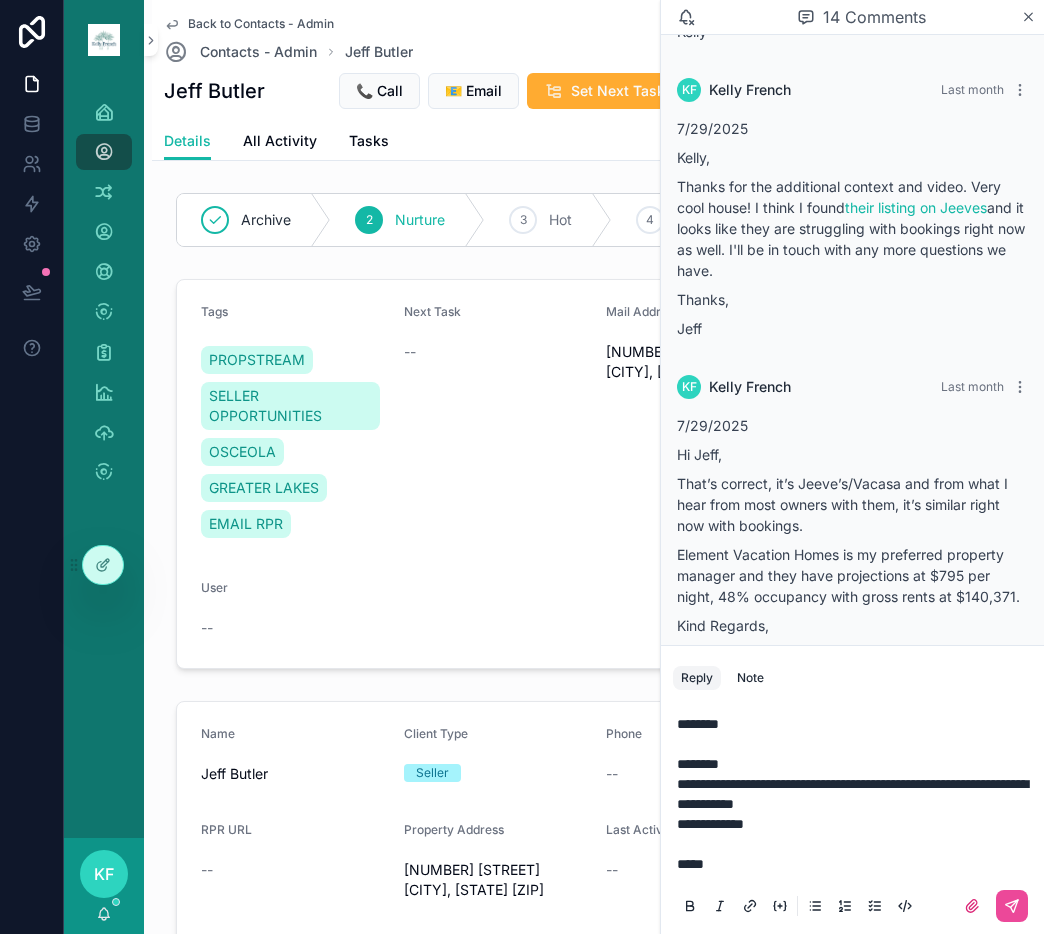 click on "*****" at bounding box center [690, 864] 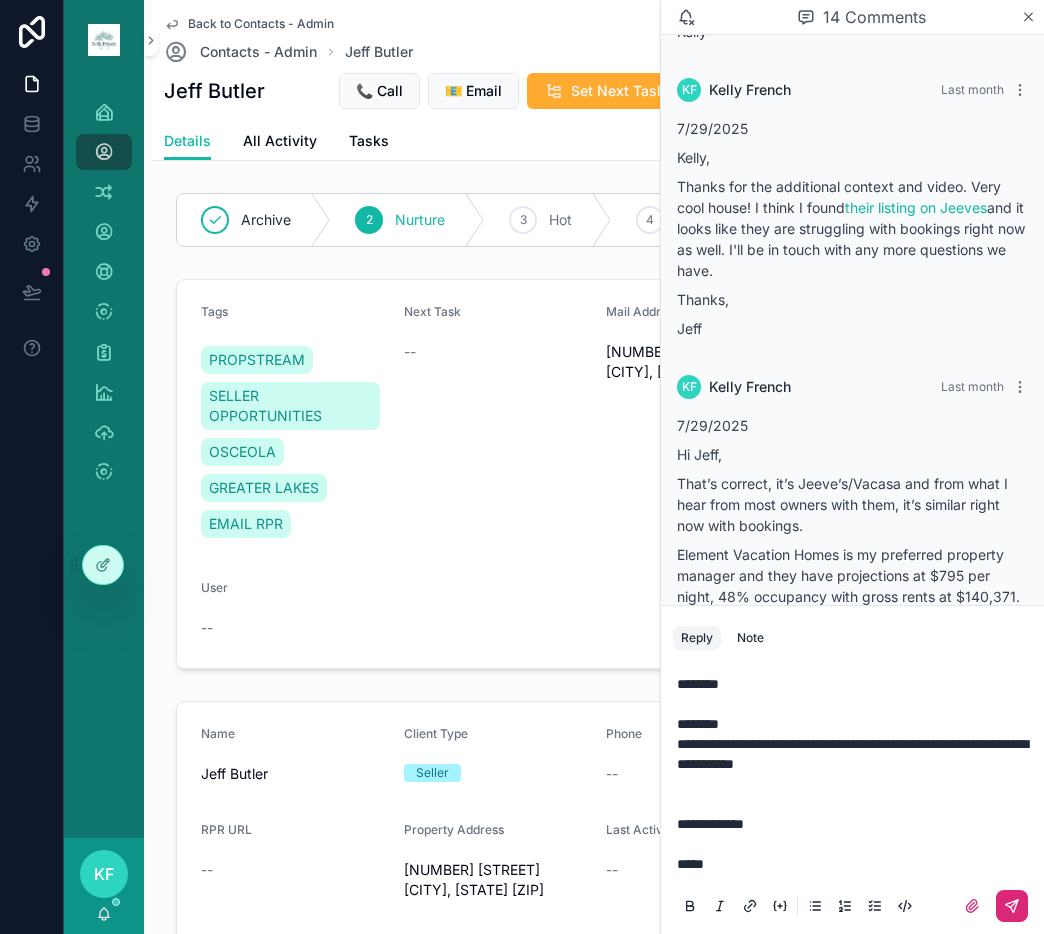click at bounding box center [1012, 906] 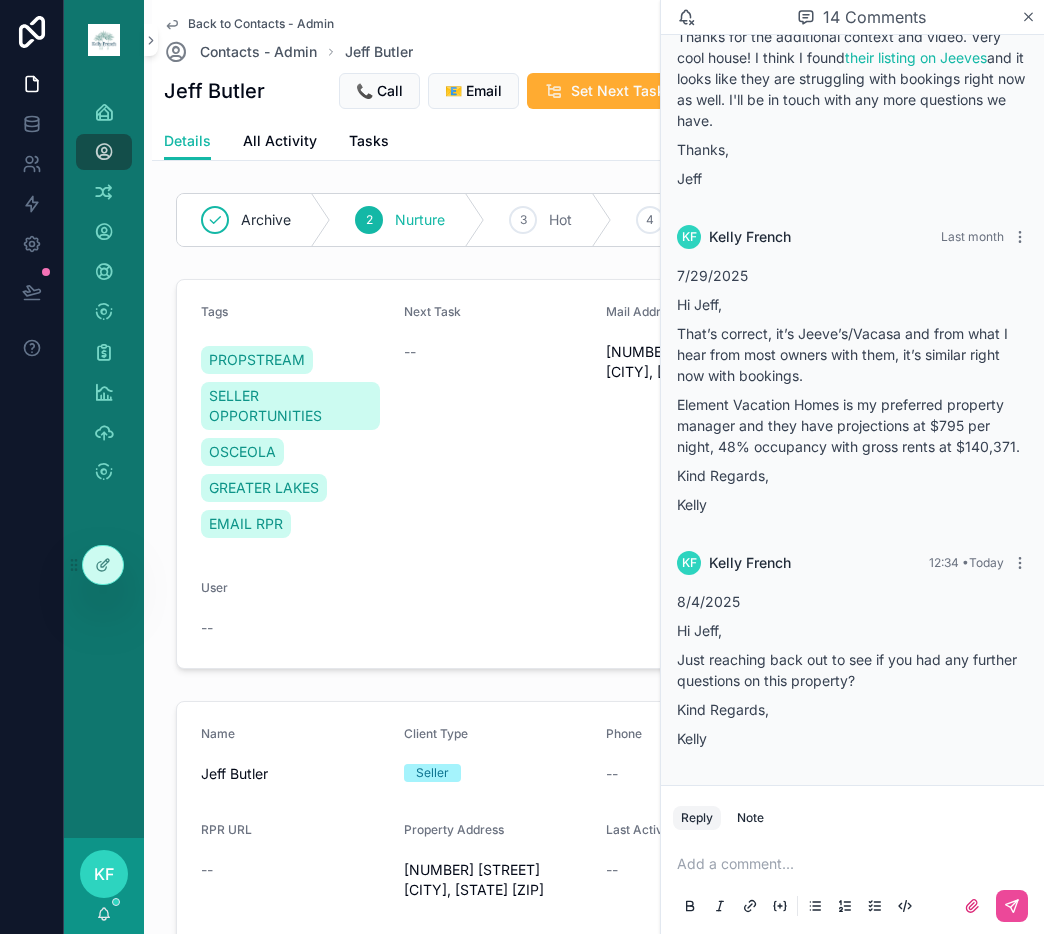 scroll, scrollTop: 5486, scrollLeft: 0, axis: vertical 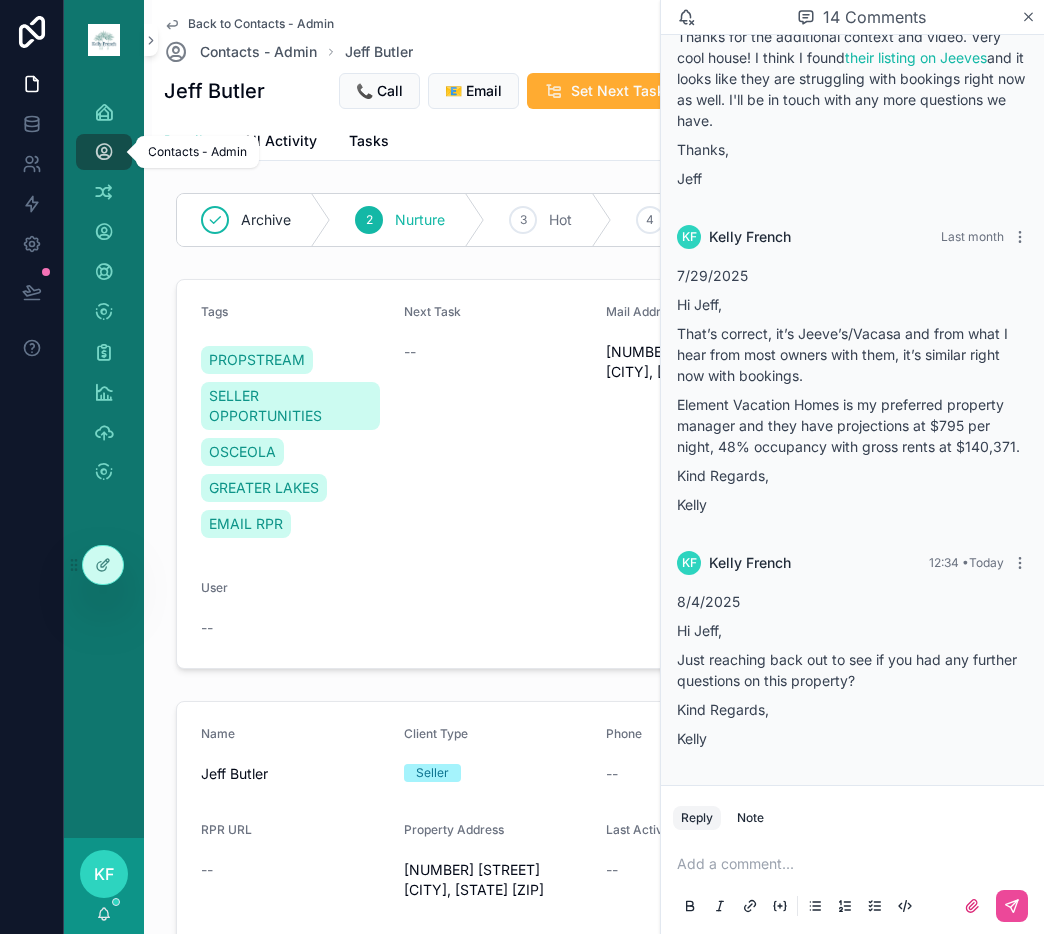 drag, startPoint x: 102, startPoint y: 165, endPoint x: 200, endPoint y: 155, distance: 98.50888 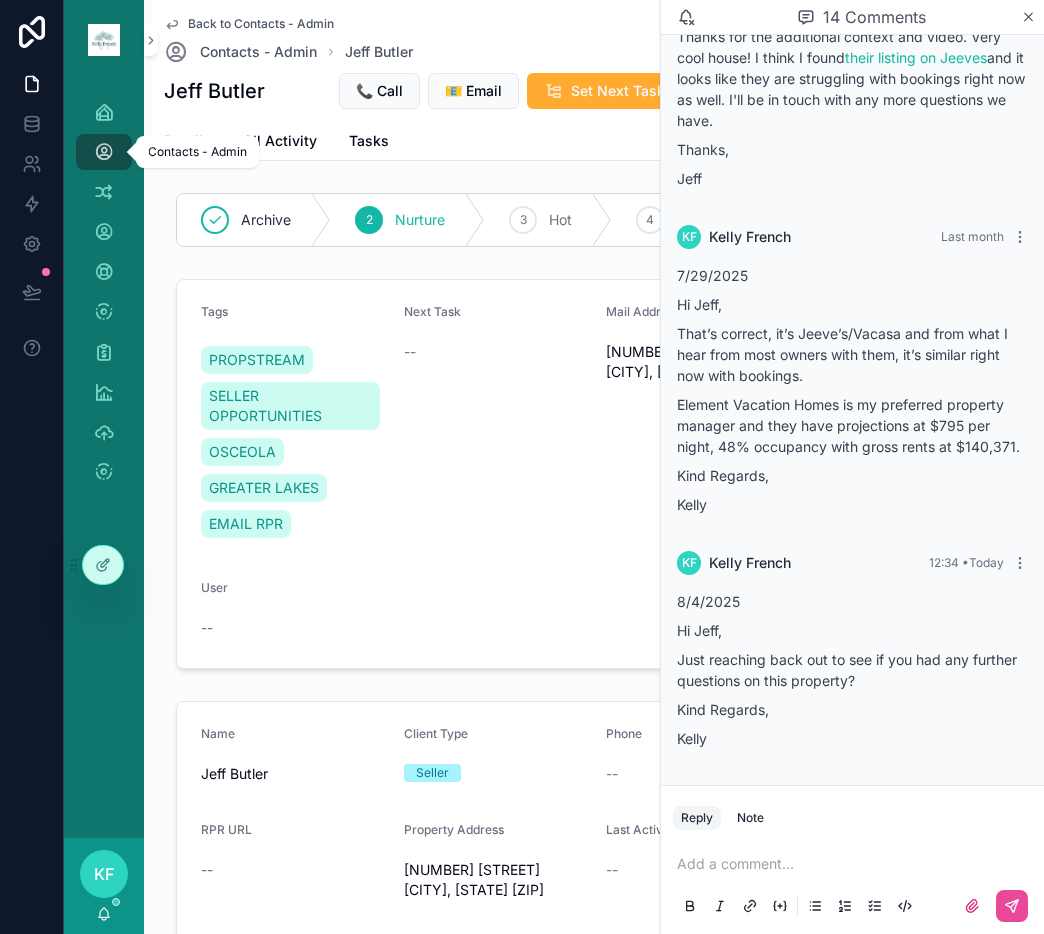 click on "Contacts - Admin" at bounding box center (104, 152) 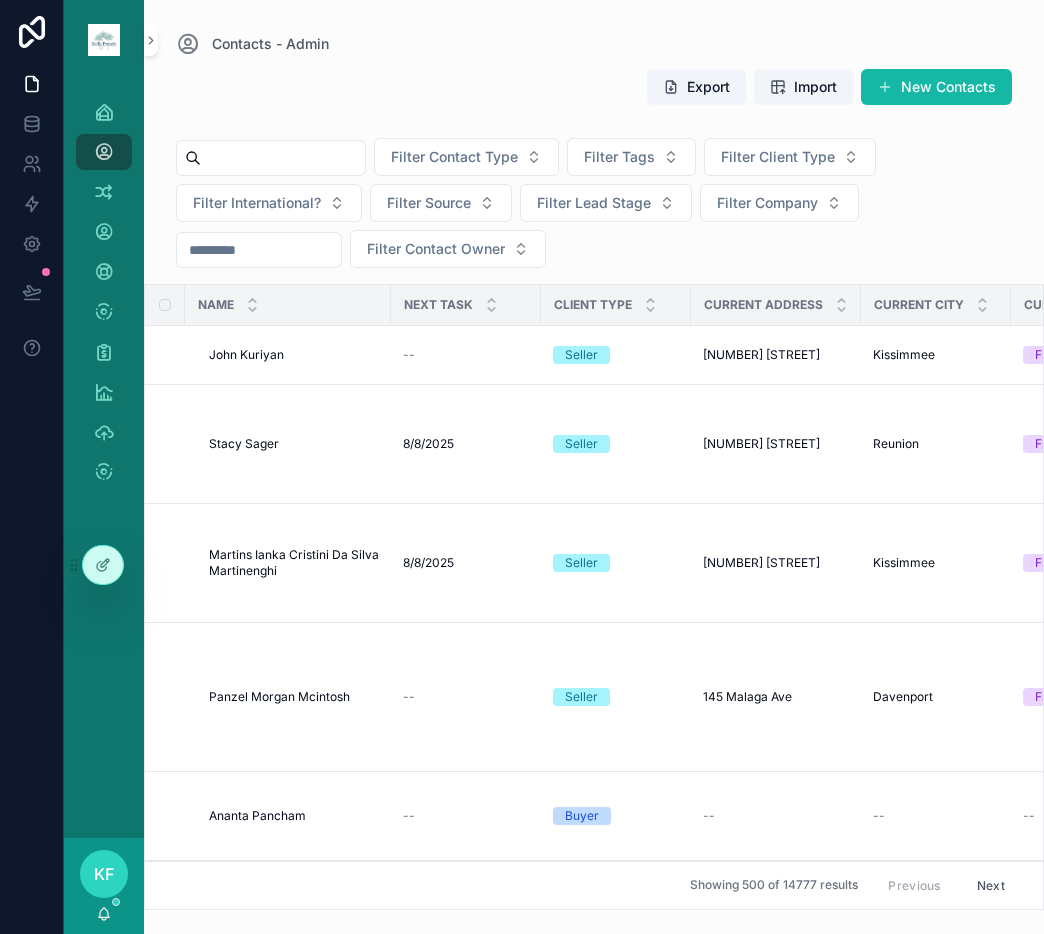 click at bounding box center (283, 158) 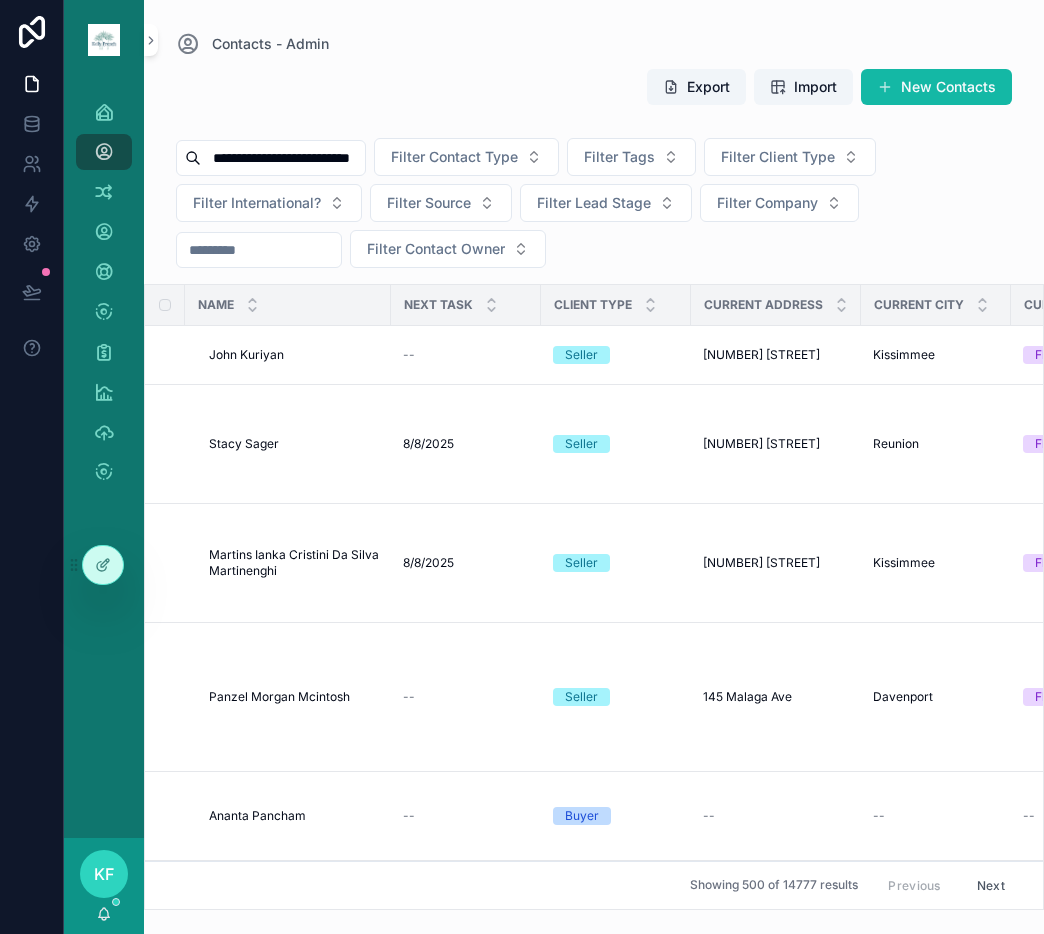 scroll, scrollTop: 0, scrollLeft: 10, axis: horizontal 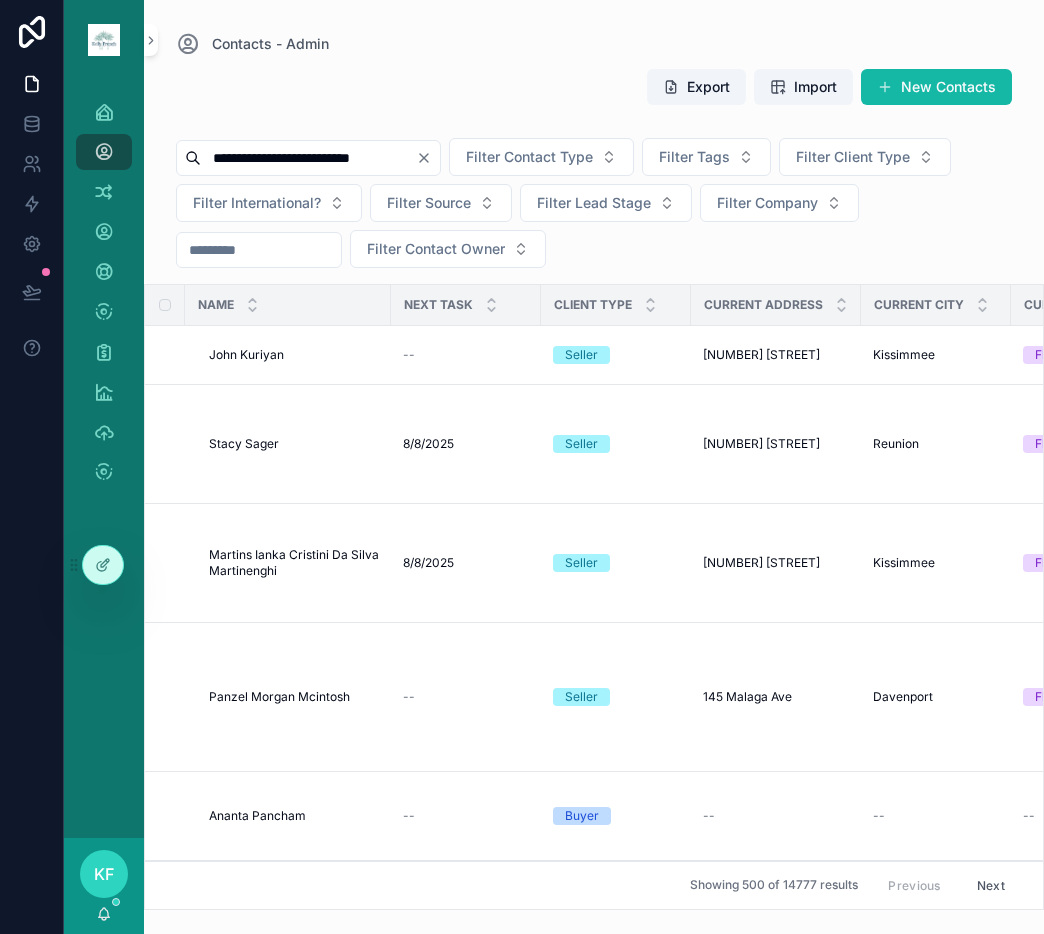 type on "**********" 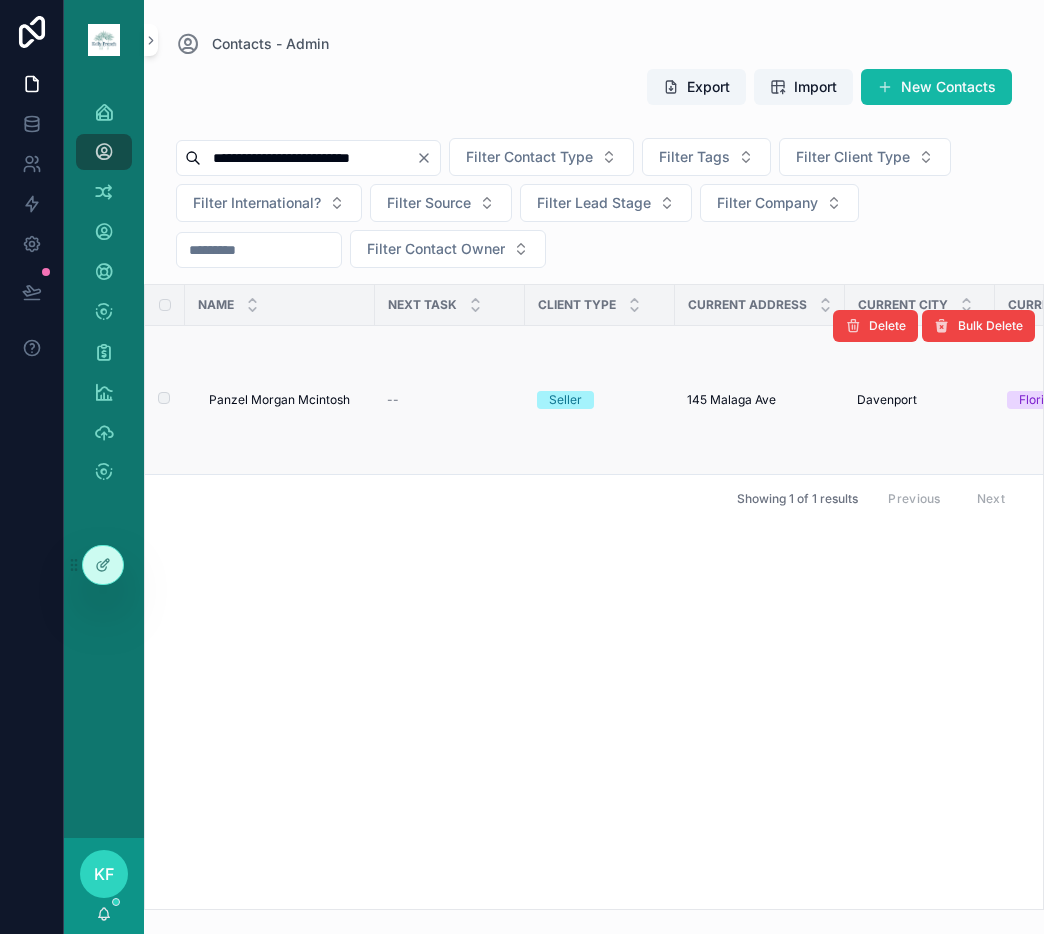 scroll, scrollTop: 0, scrollLeft: 0, axis: both 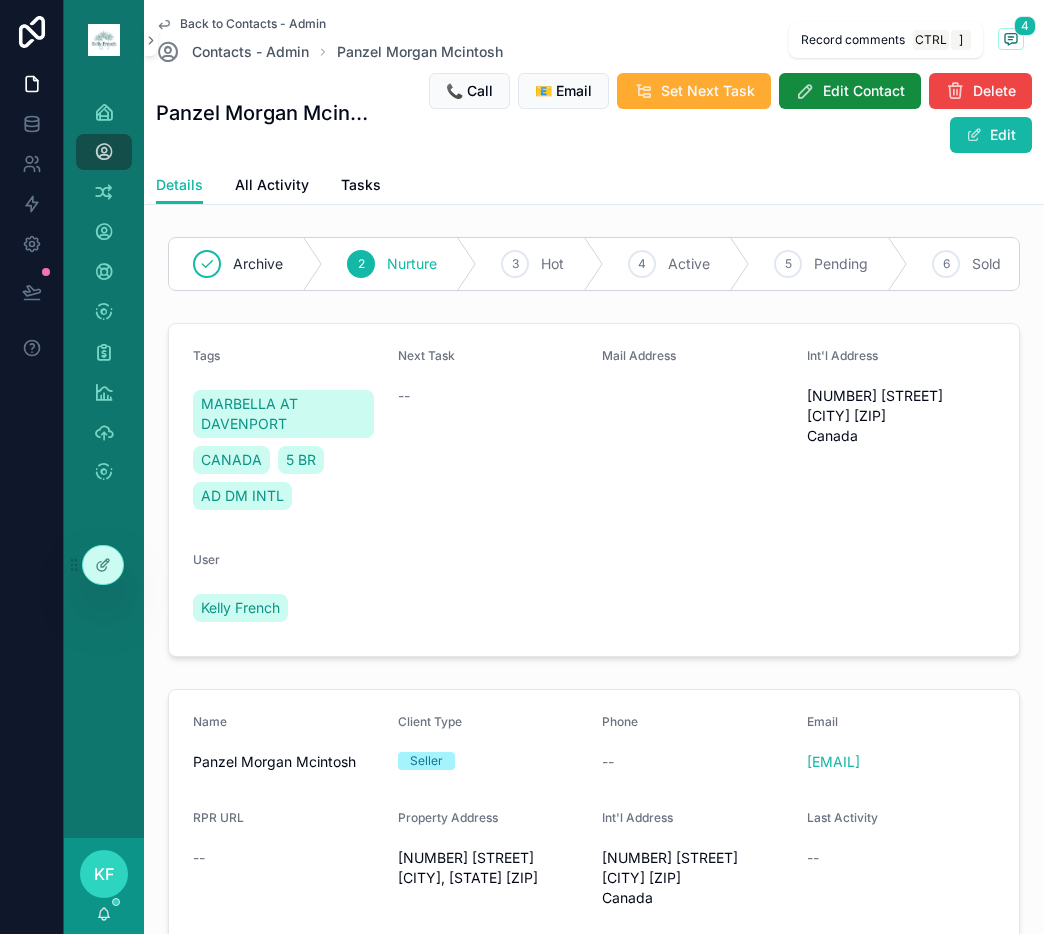 click 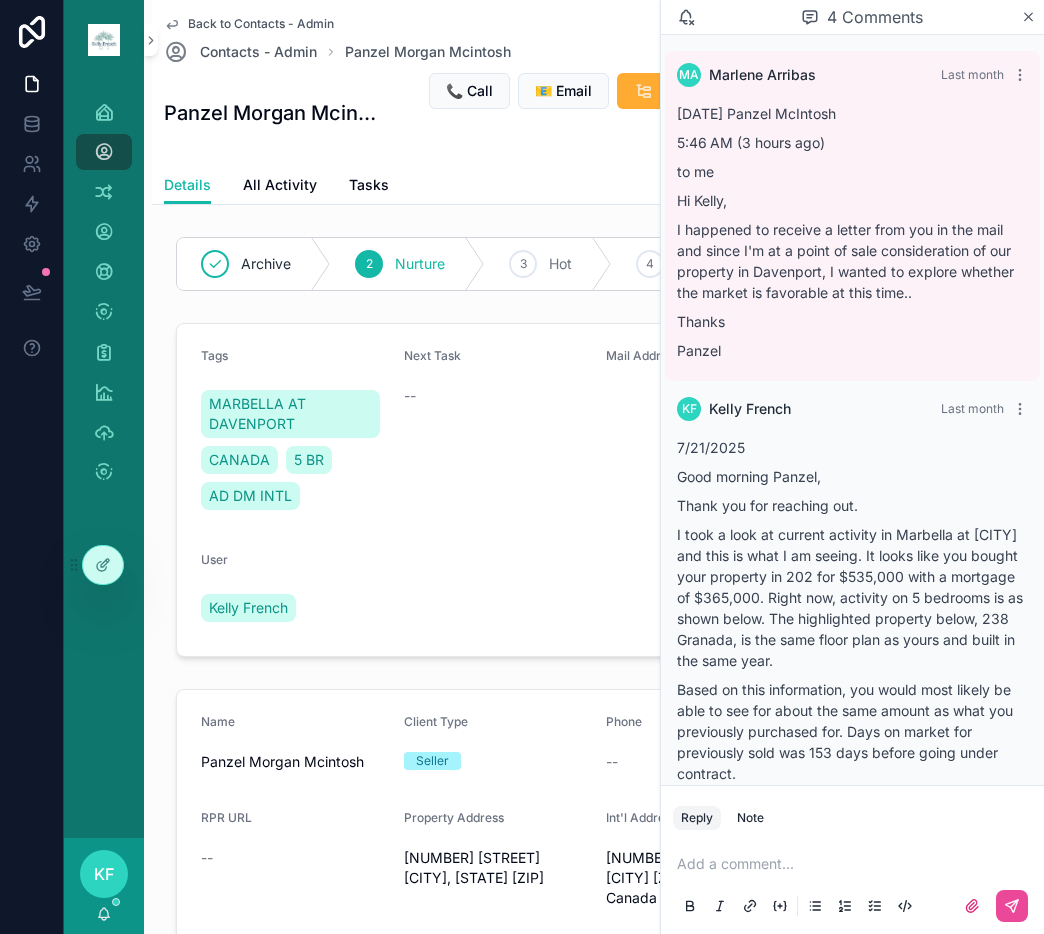 scroll, scrollTop: 879, scrollLeft: 0, axis: vertical 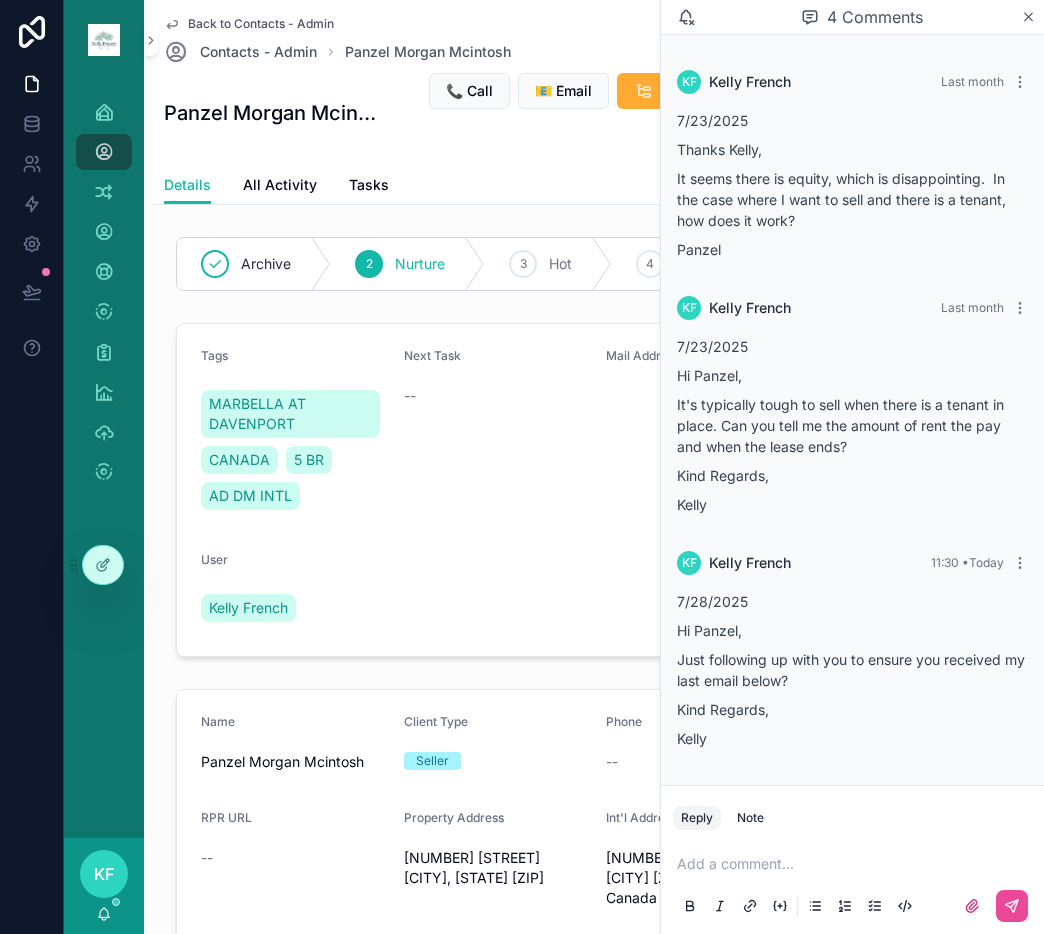 click at bounding box center [856, 864] 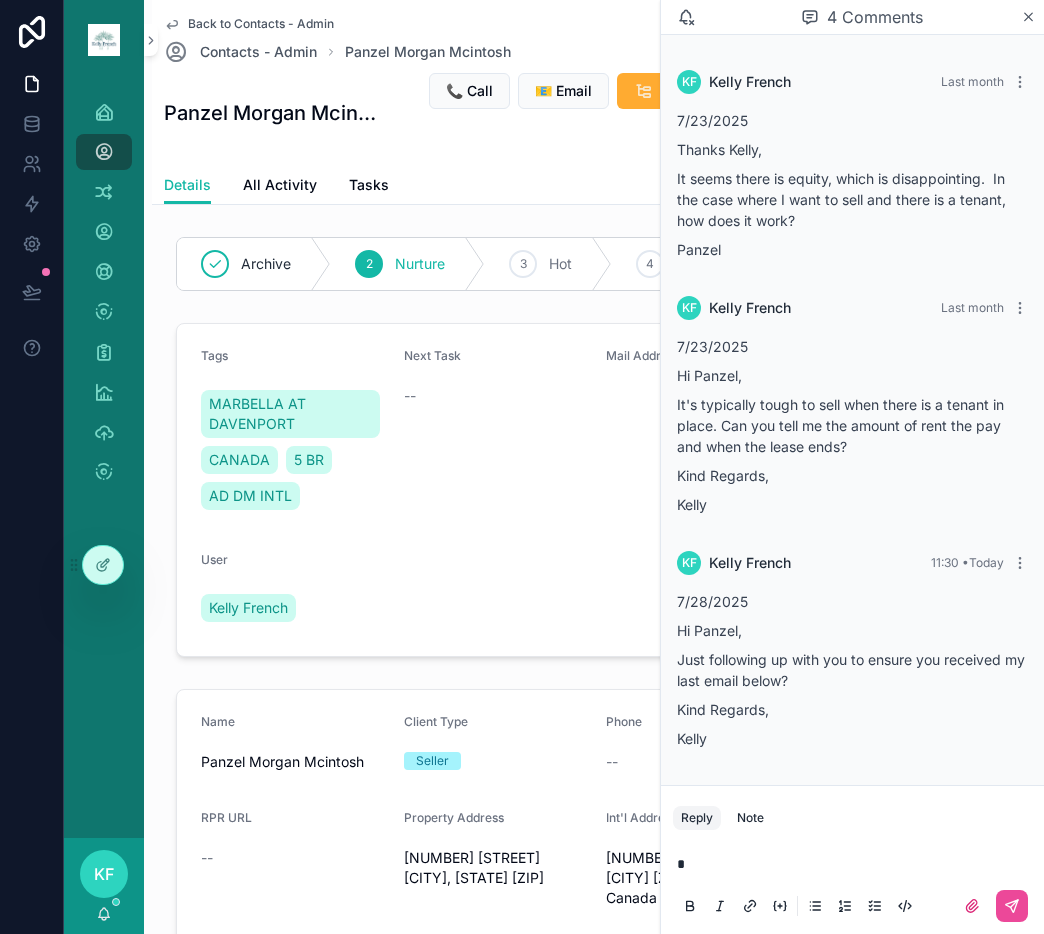 type 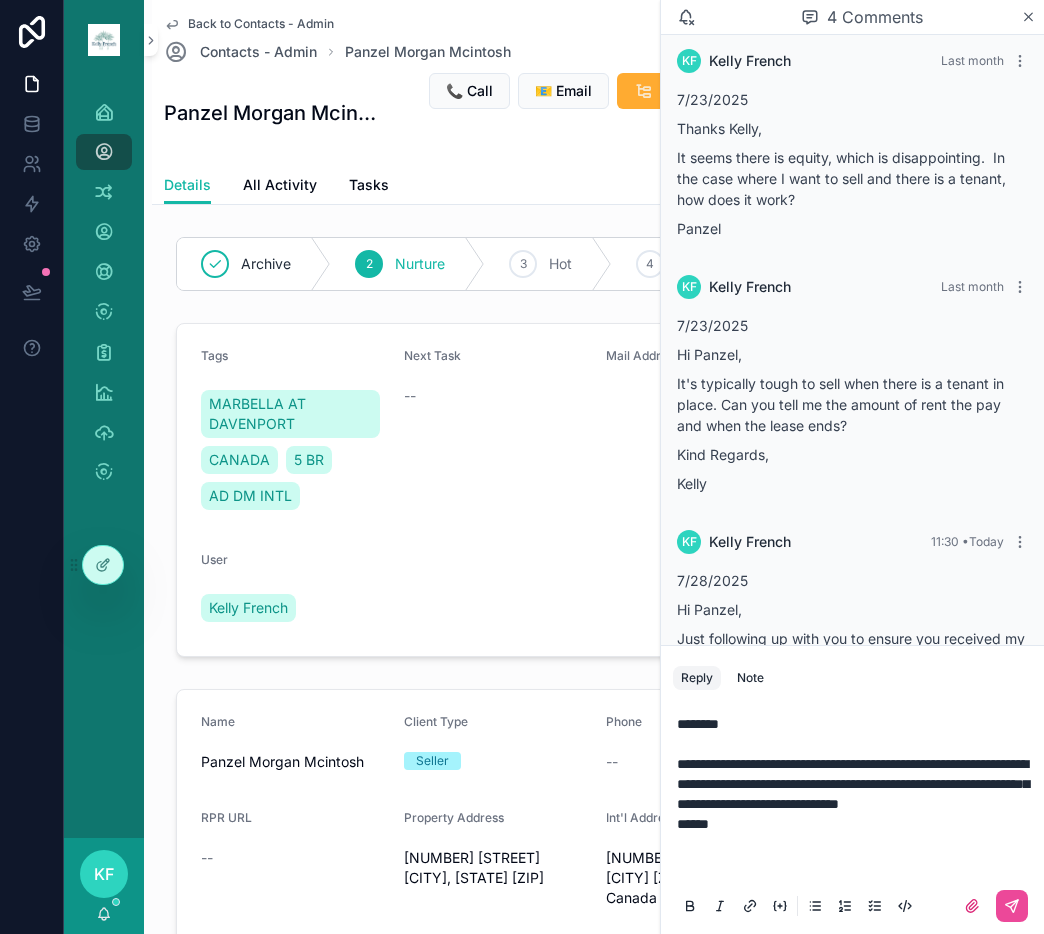 click on "**********" at bounding box center [856, 764] 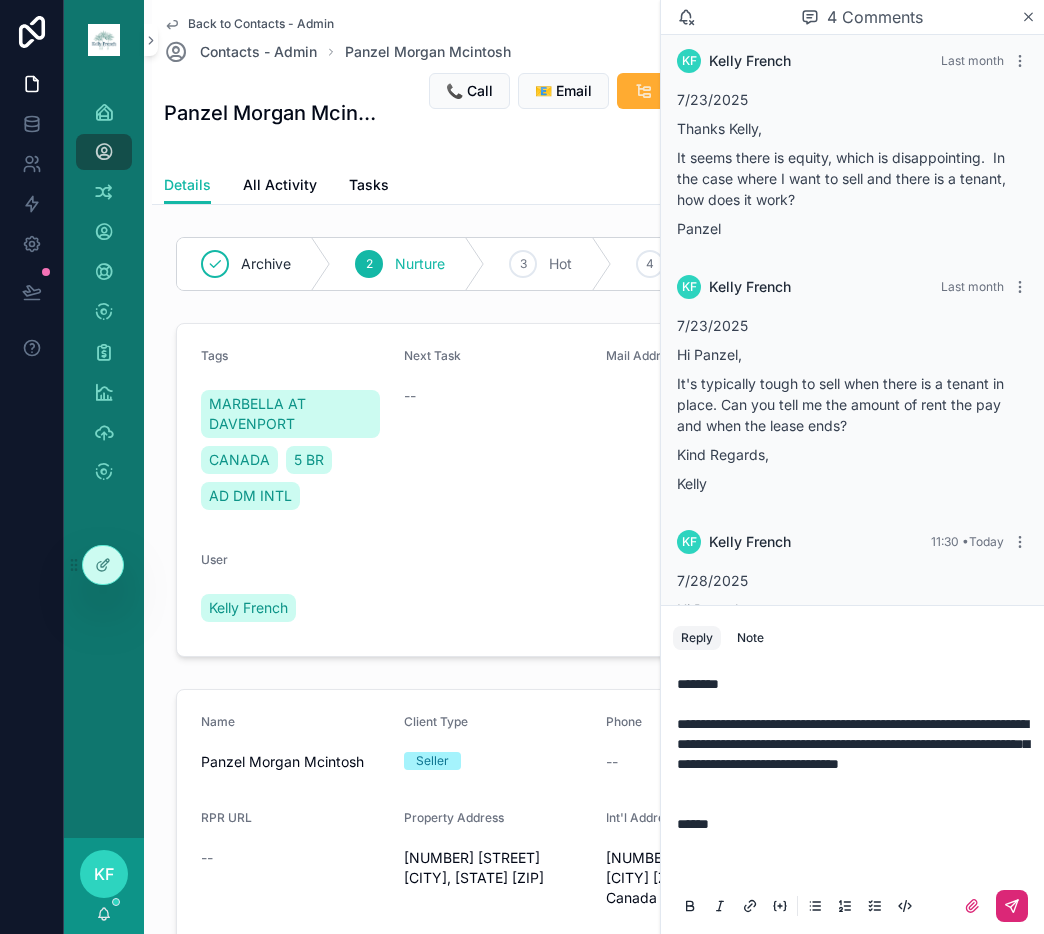 click at bounding box center (1012, 906) 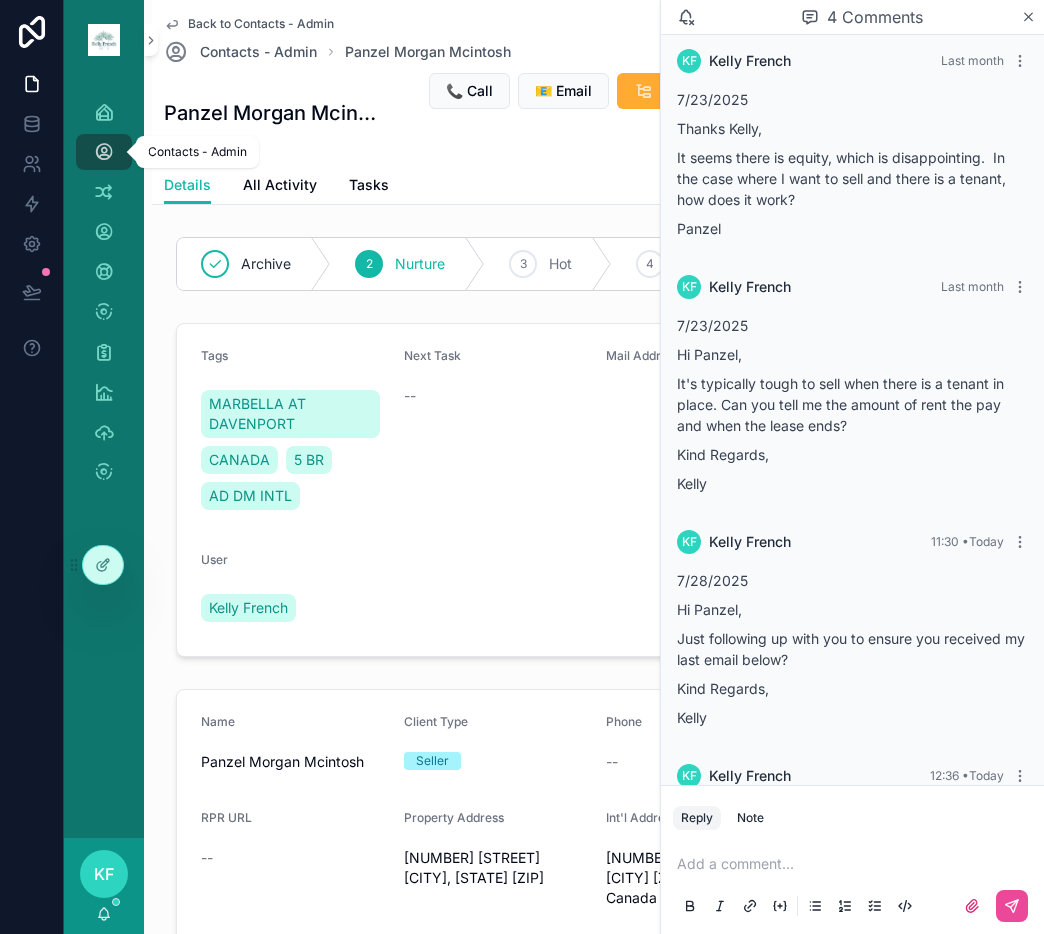 click at bounding box center (104, 152) 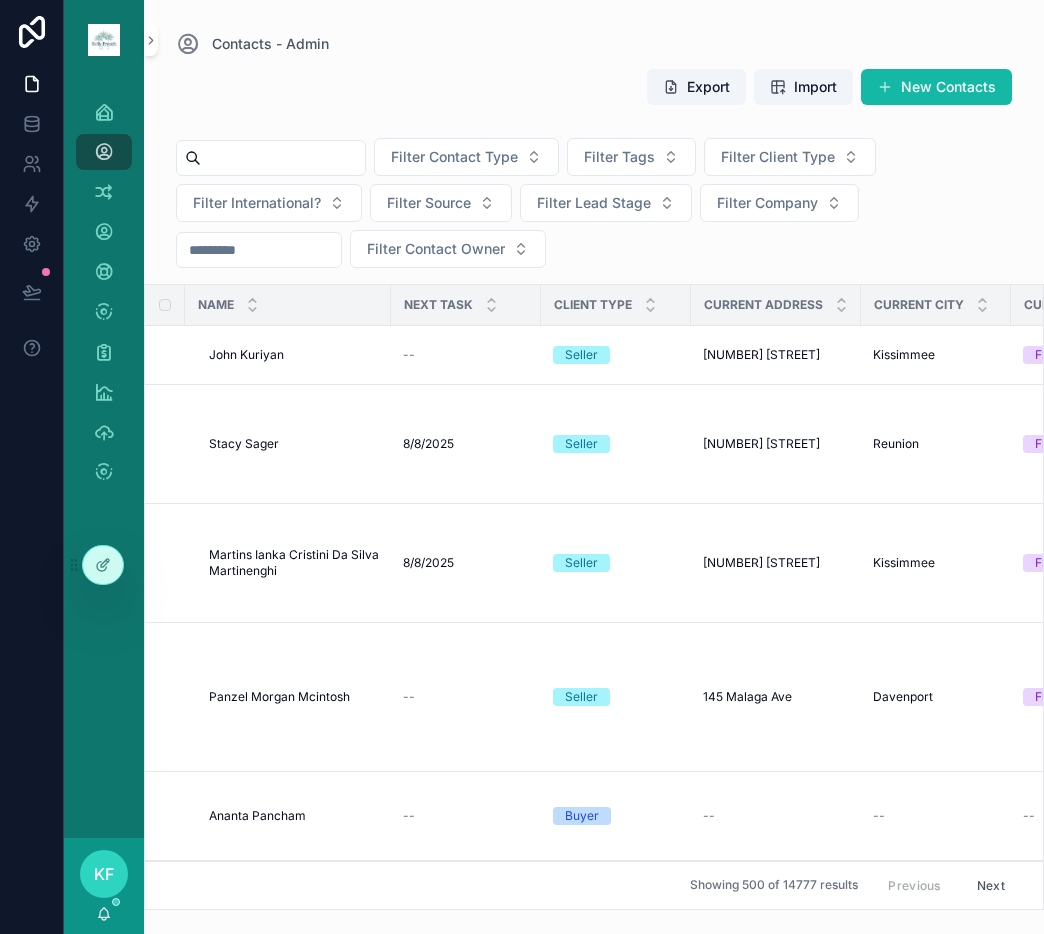 click at bounding box center (283, 158) 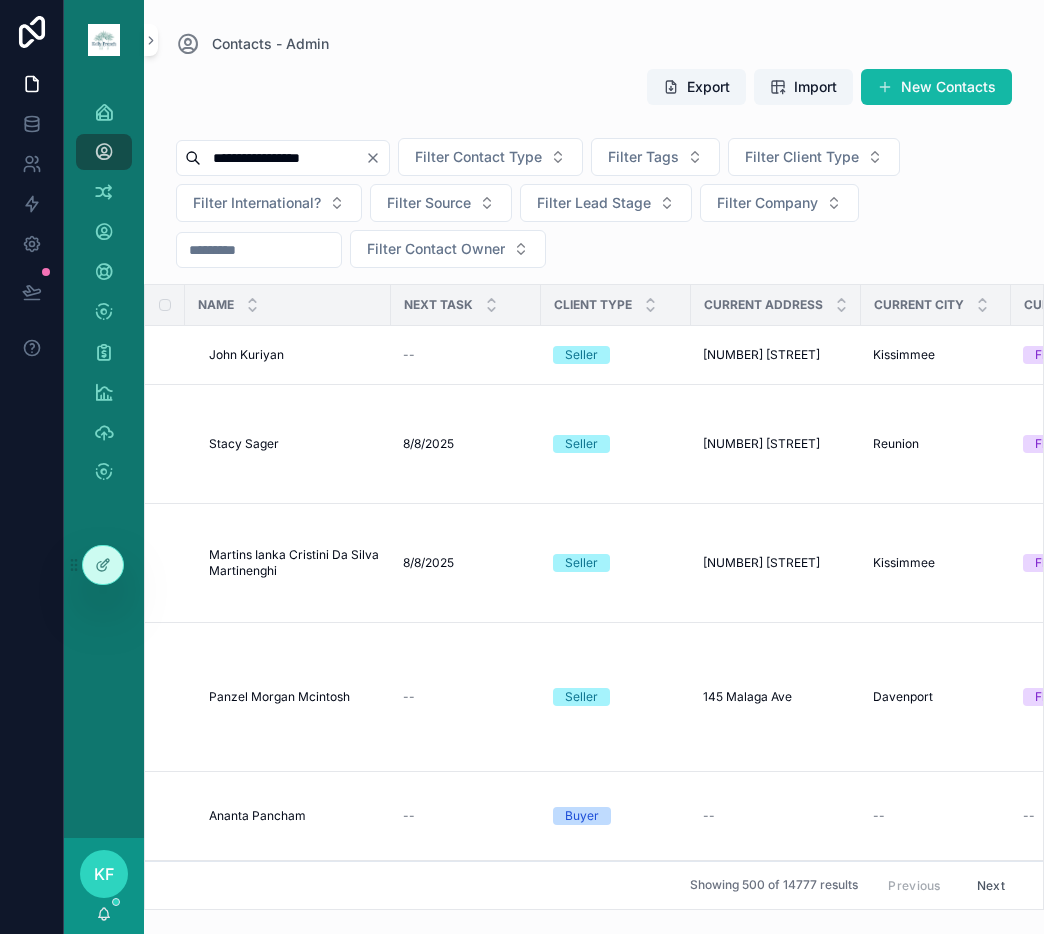 type on "**********" 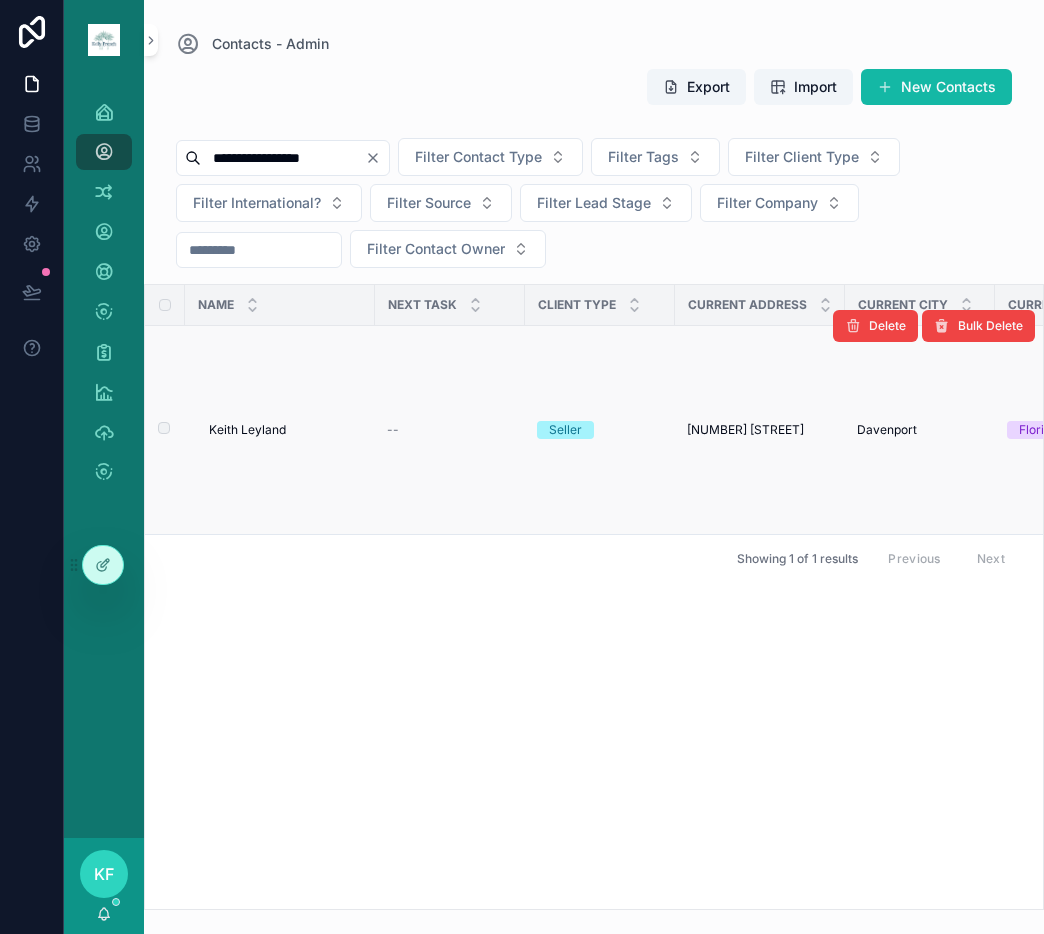 click on "Keith Leyland" at bounding box center [247, 430] 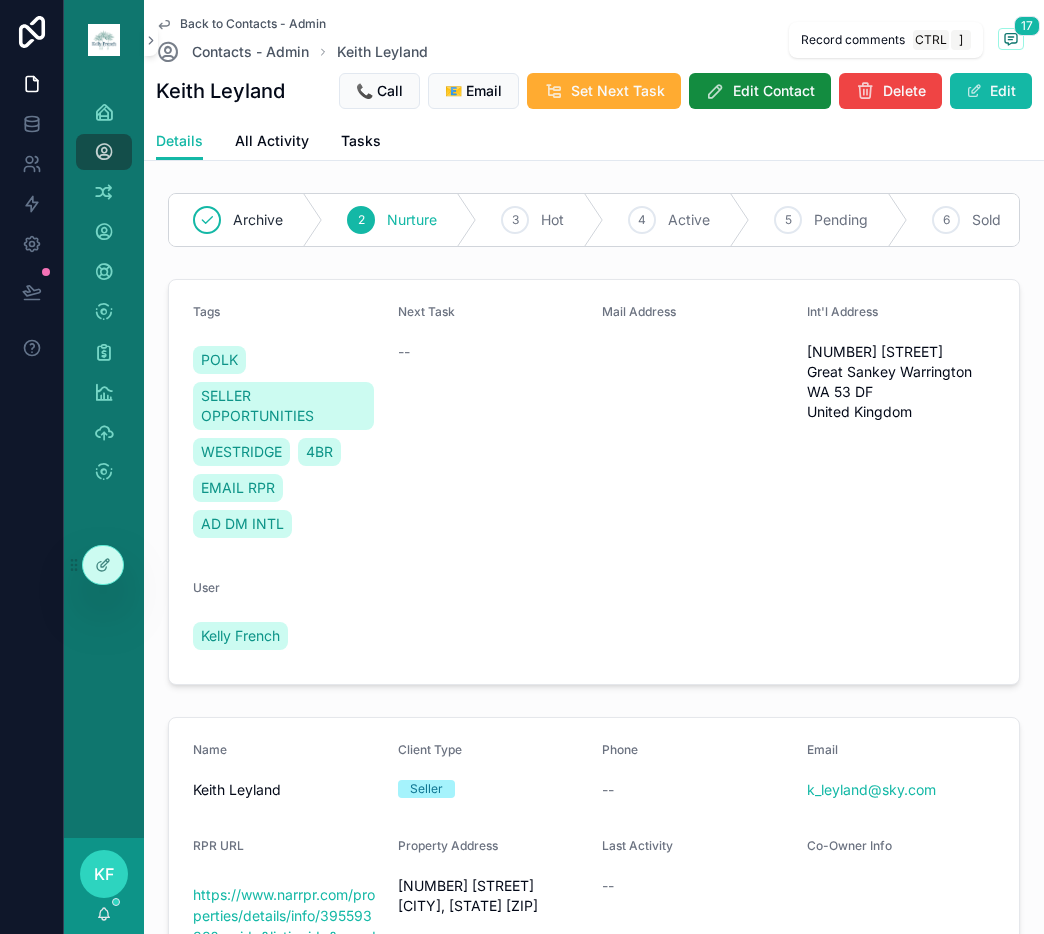 click on "17" at bounding box center [1027, 26] 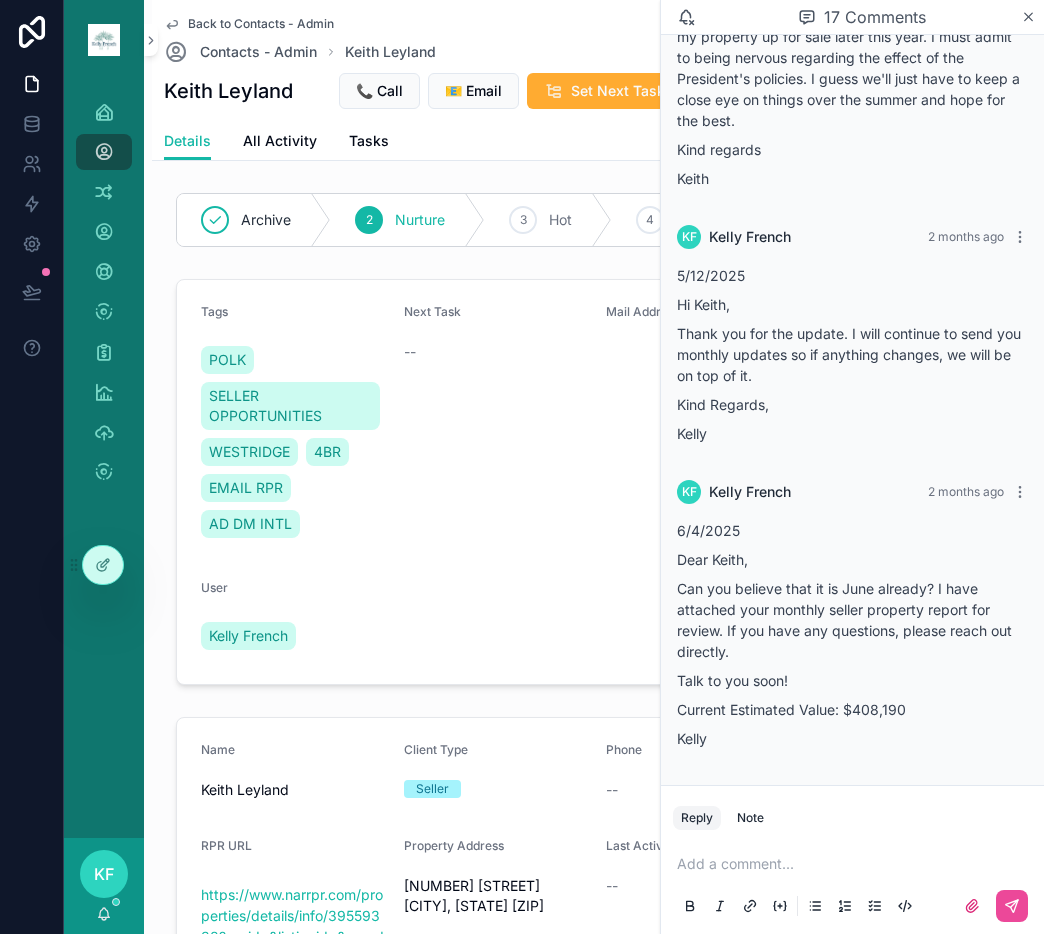 scroll, scrollTop: 5171, scrollLeft: 0, axis: vertical 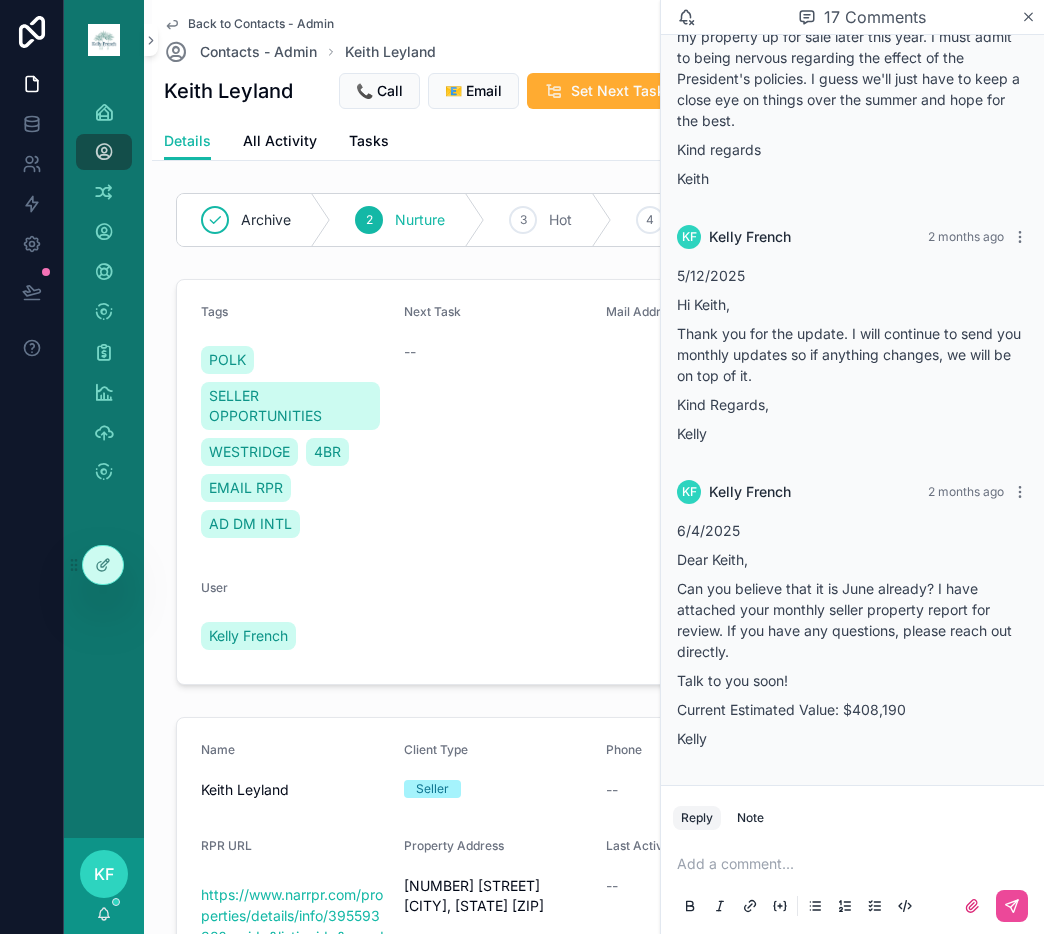 click on "Add a comment..." at bounding box center [852, 884] 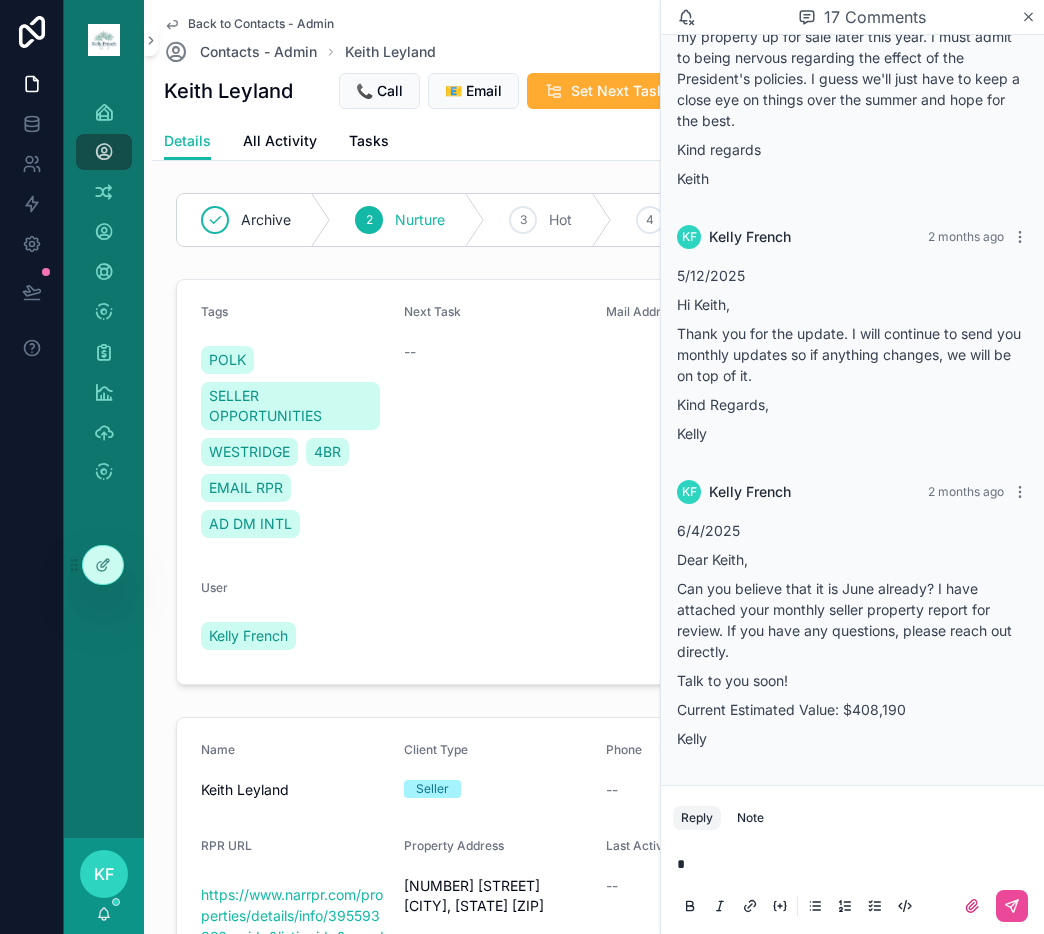 type 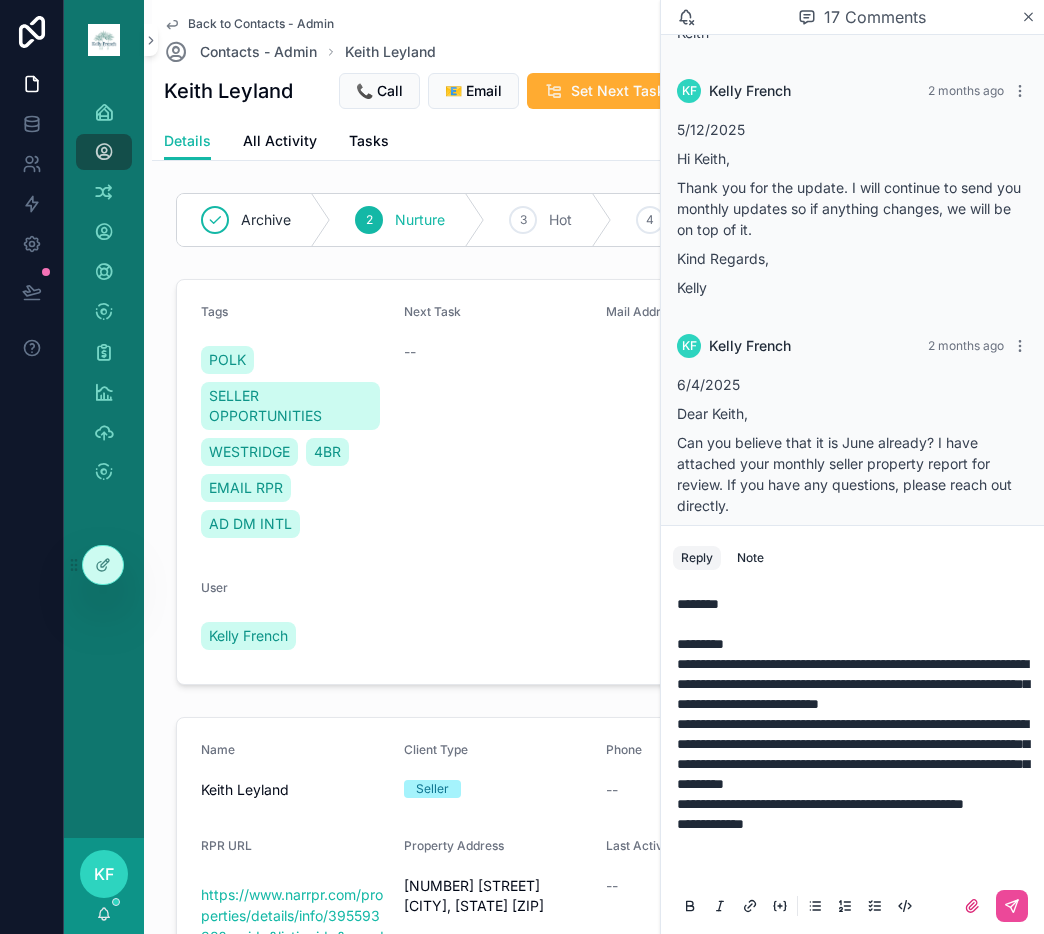 click on "**********" at bounding box center (856, 804) 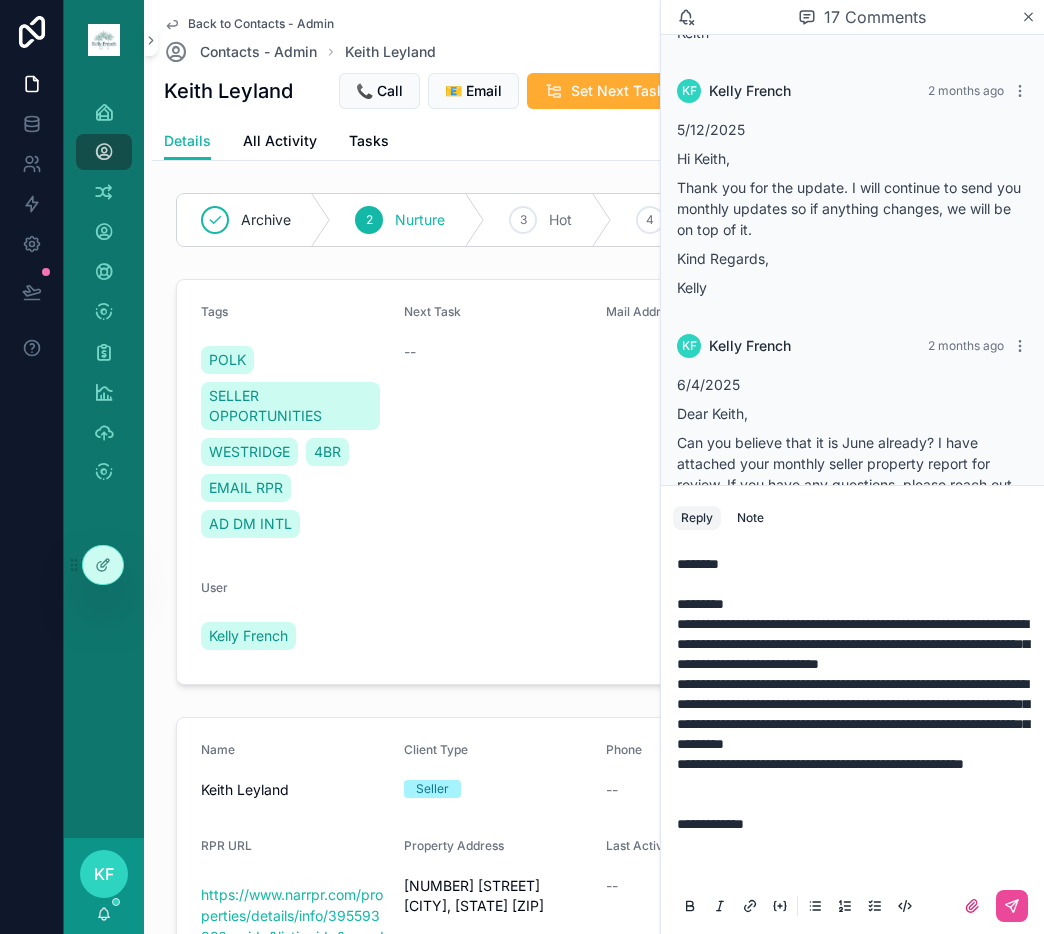 click at bounding box center (856, 854) 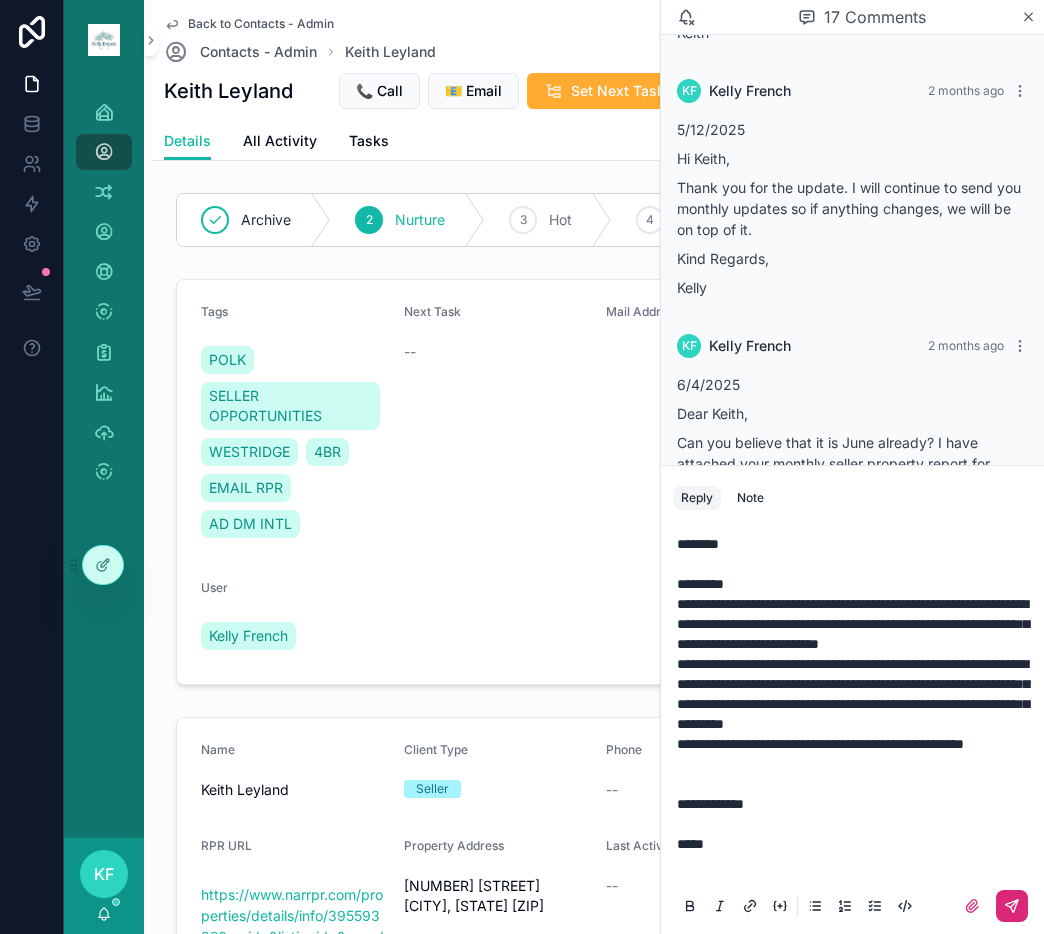 click 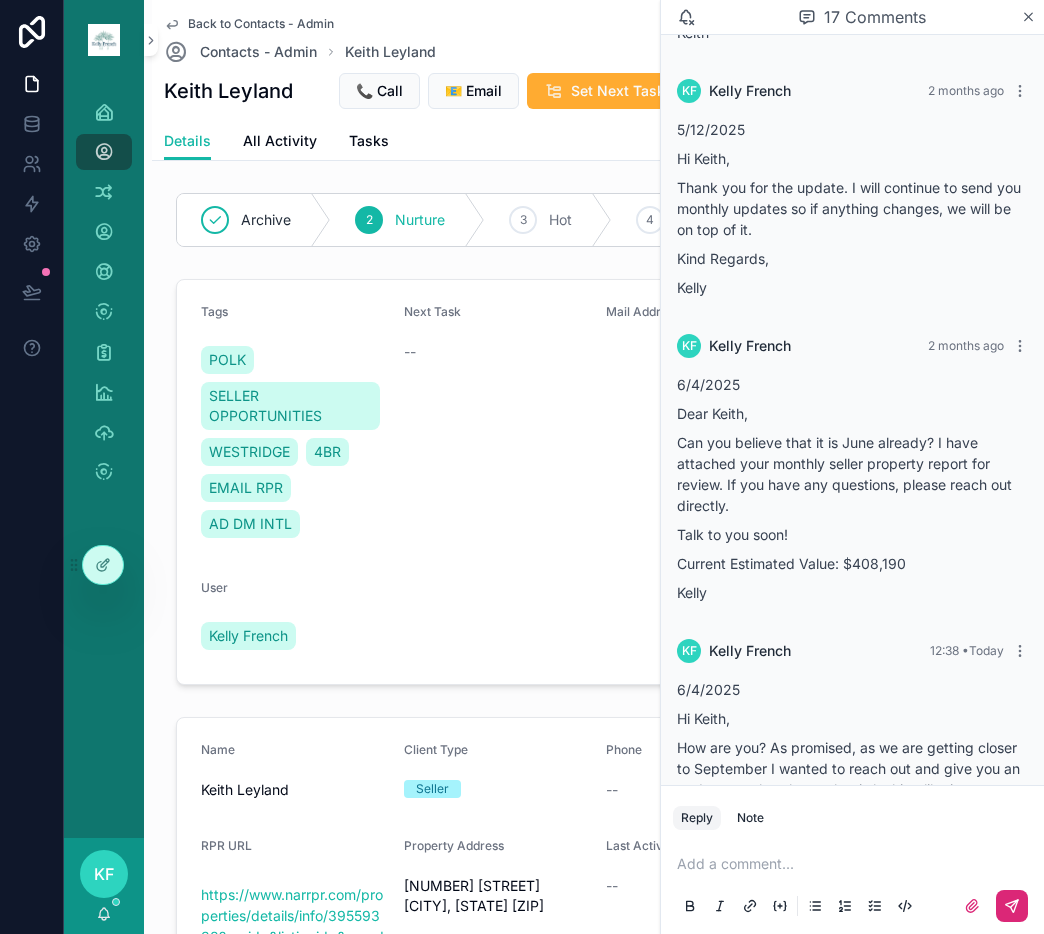 scroll, scrollTop: 5610, scrollLeft: 0, axis: vertical 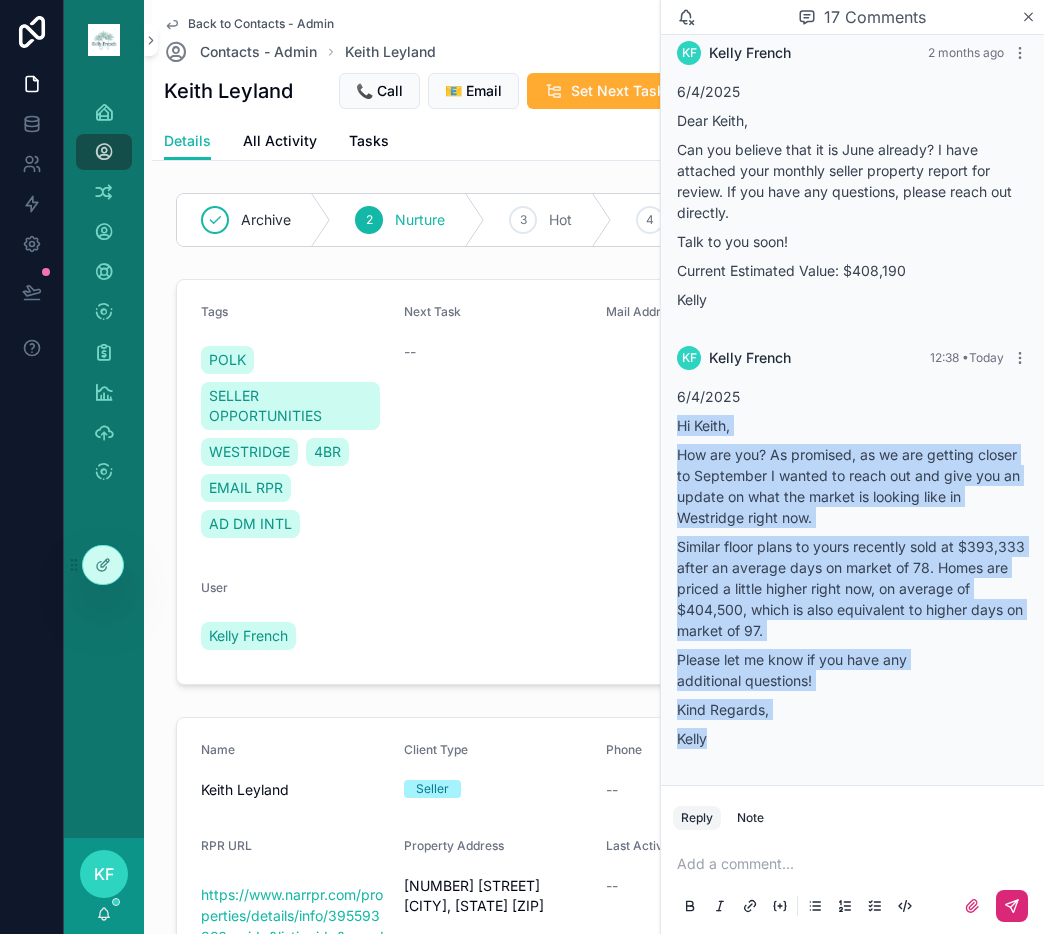 drag, startPoint x: 679, startPoint y: 423, endPoint x: 763, endPoint y: 731, distance: 319.2491 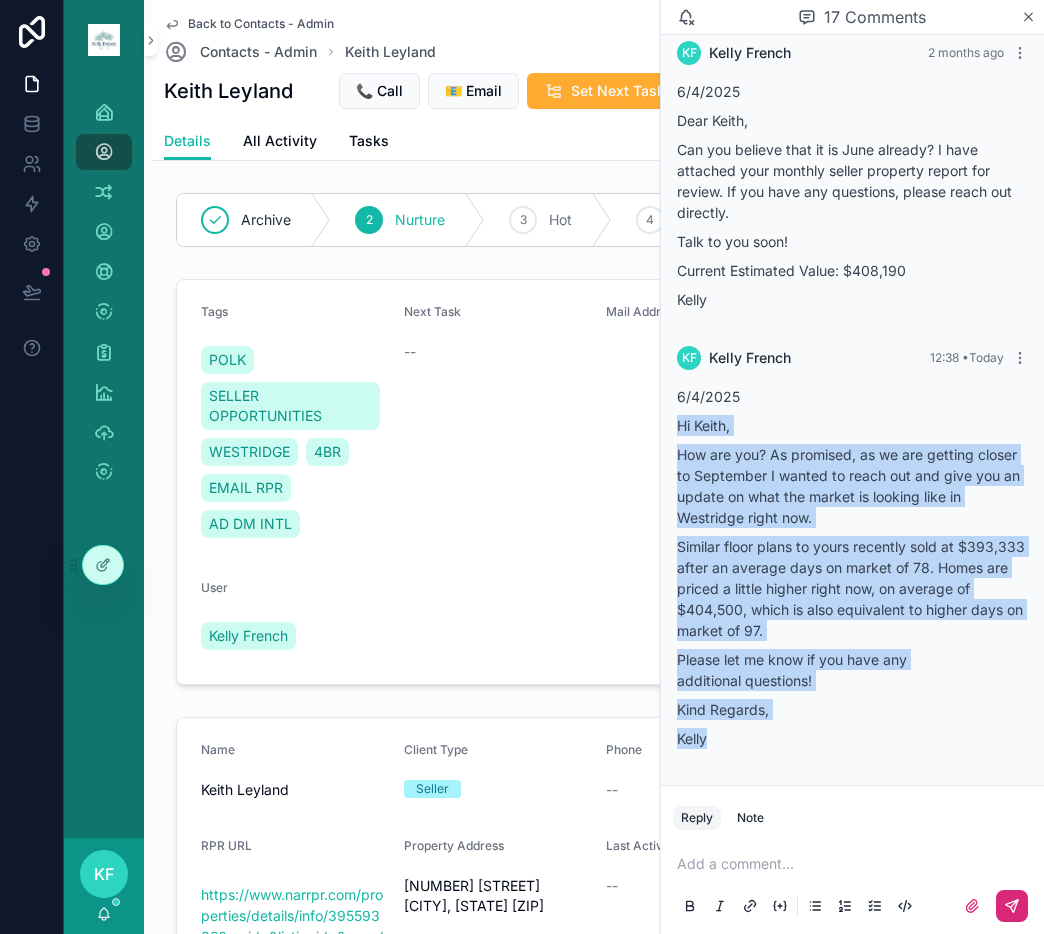 click on "[DATE] Hi [FIRST], How are you? As promised, as we are getting closer to [MONTH] I wanted to reach out and give you an update on what the market is looking like in [NEIGHBORHOOD] right now. Similar floor plans to yours recently sold at [PRICE] after an average days on market of [NUMBER]. Homes are priced a little higher right now, on average of [PRICE], which is also equivalent to higher days on market of [NUMBER]. Please let me know if you have any additional questions!
Kind Regards,
[FIRST]" at bounding box center [852, 567] 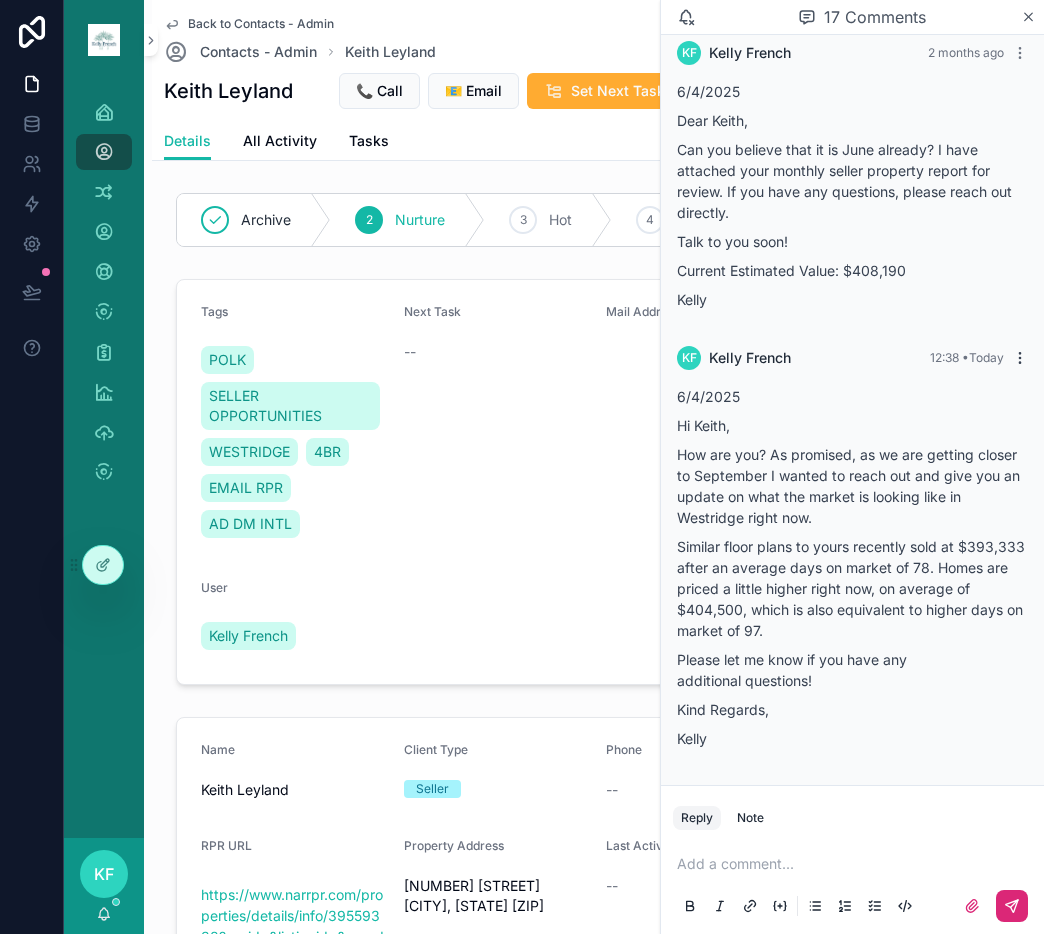 click on "KF Kelly   French 12:38 •  Today" at bounding box center [852, 358] 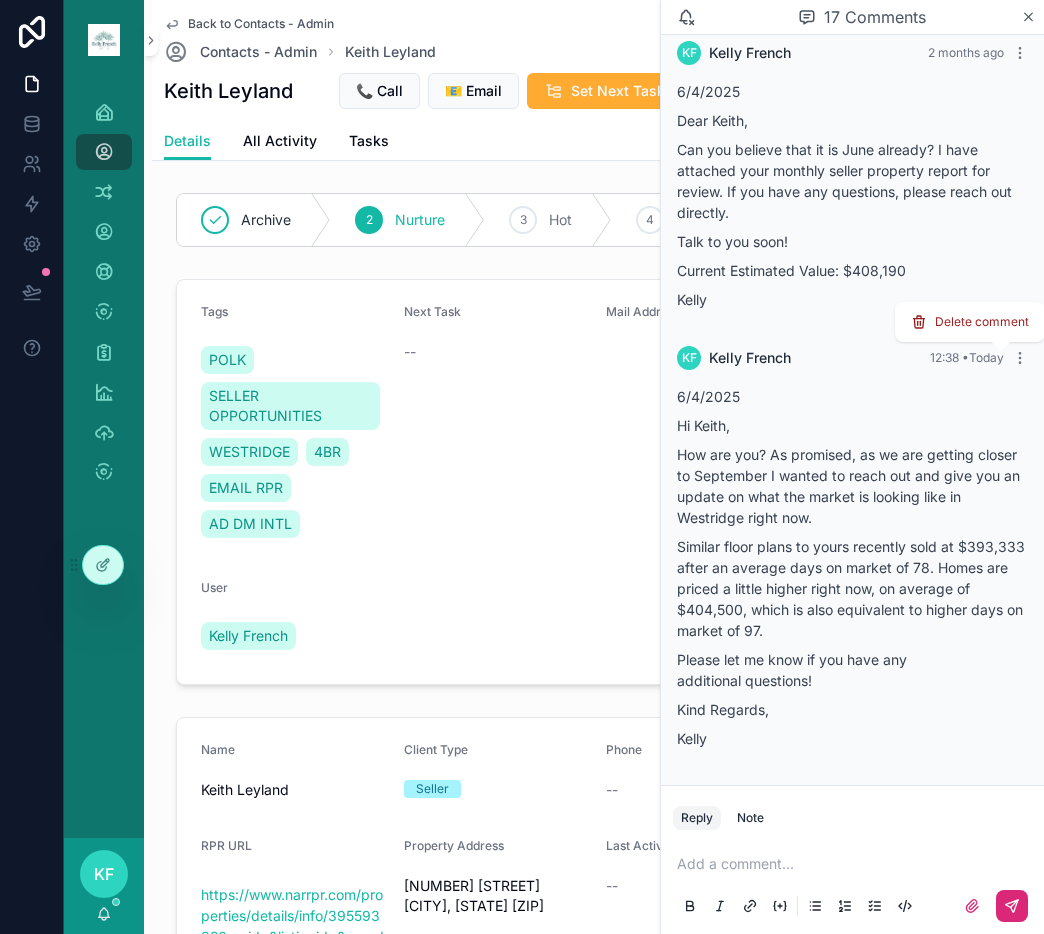 click on "Delete comment" at bounding box center [982, 322] 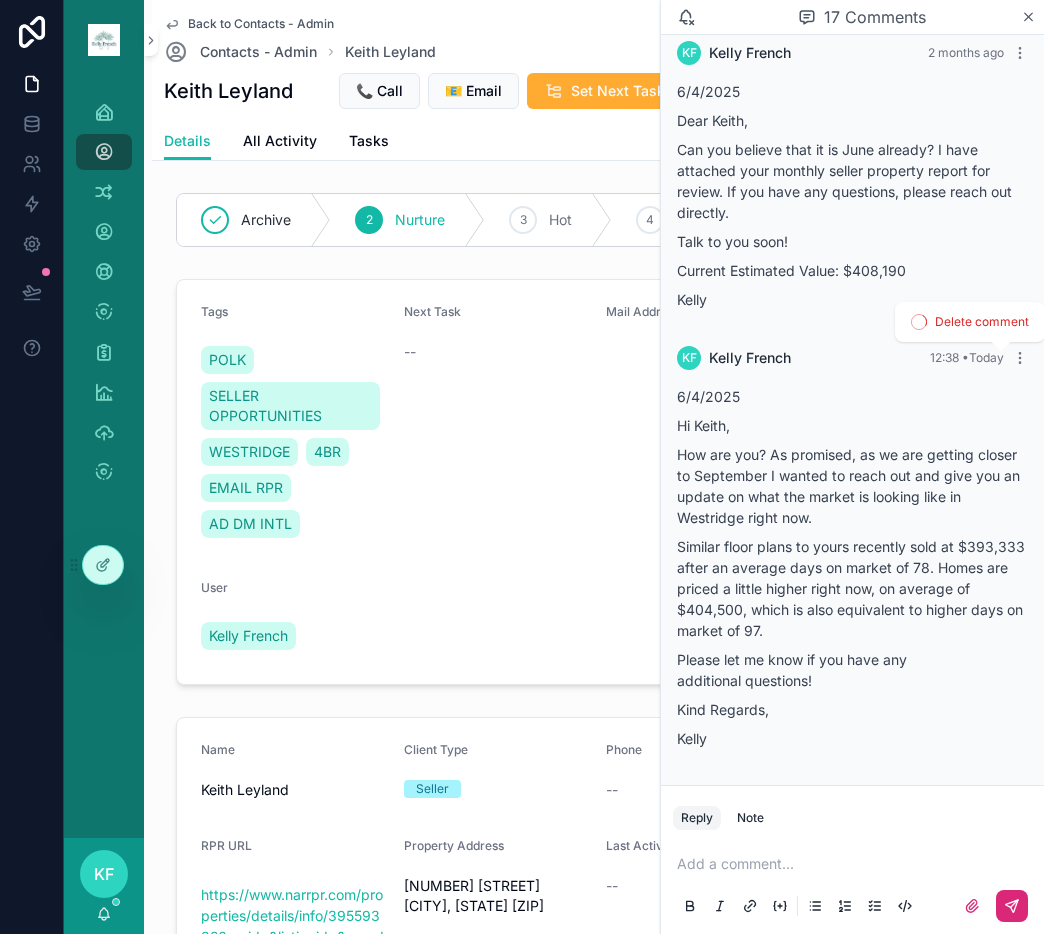 scroll, scrollTop: 5171, scrollLeft: 0, axis: vertical 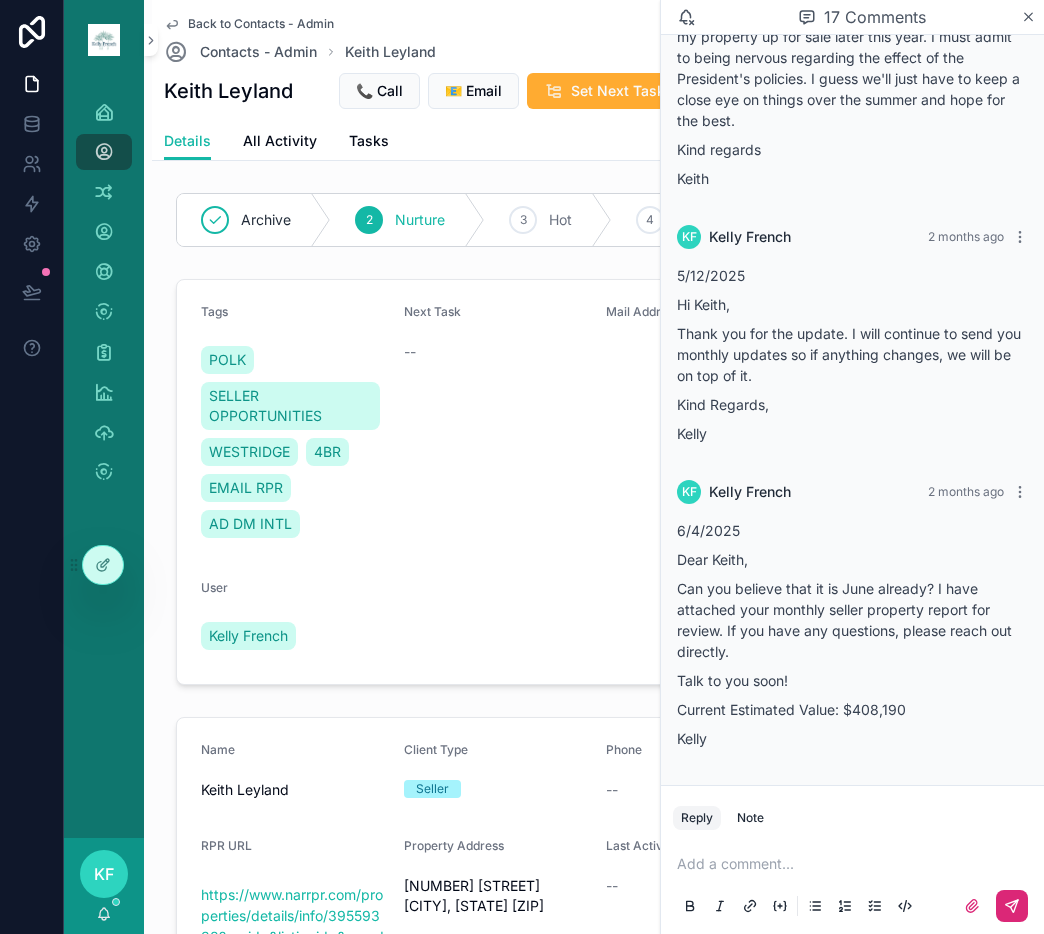 click on "Add a comment..." at bounding box center [852, 884] 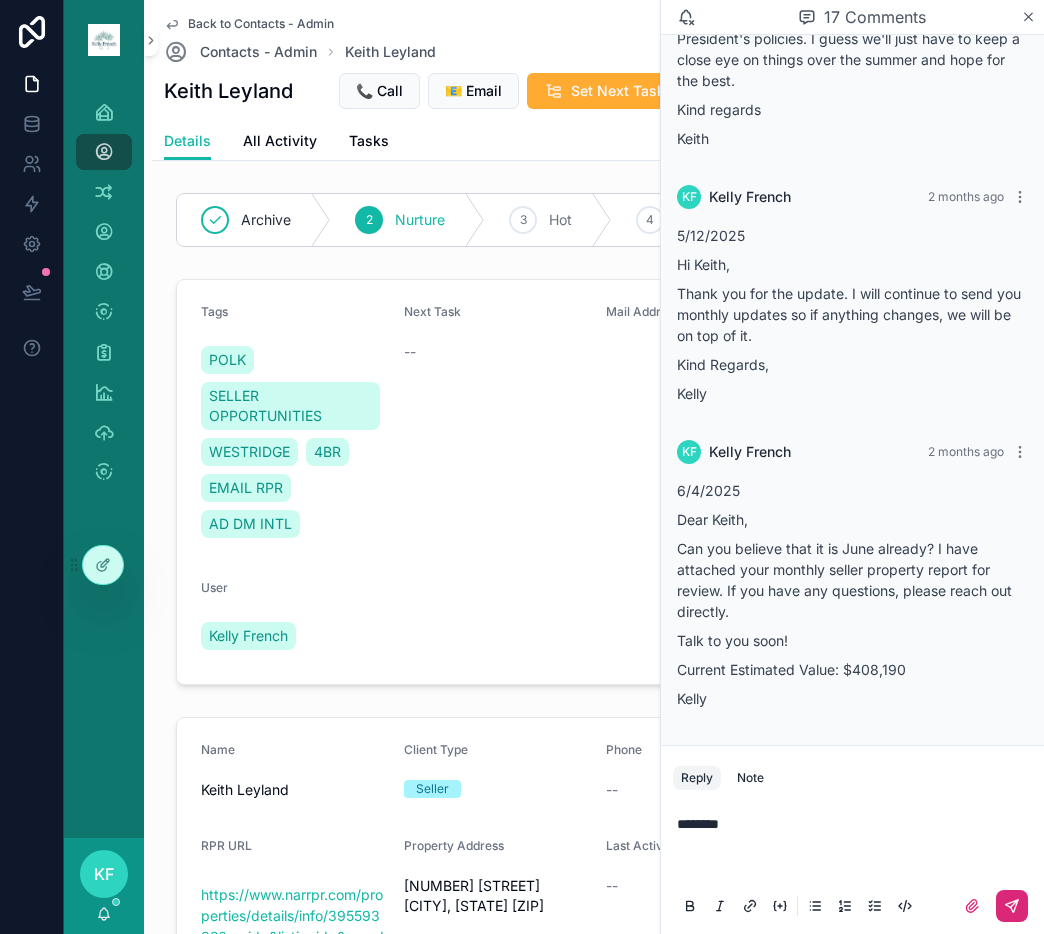 scroll, scrollTop: 5471, scrollLeft: 0, axis: vertical 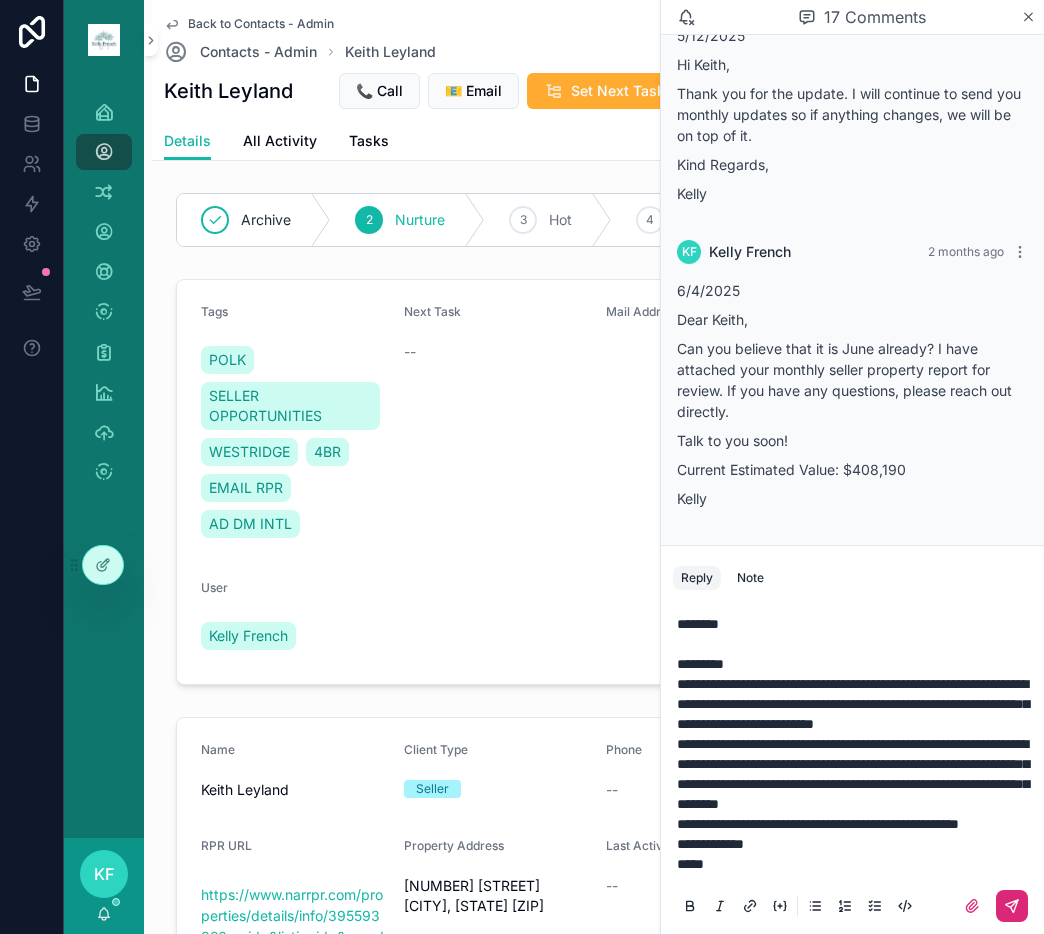 click on "**********" at bounding box center [856, 844] 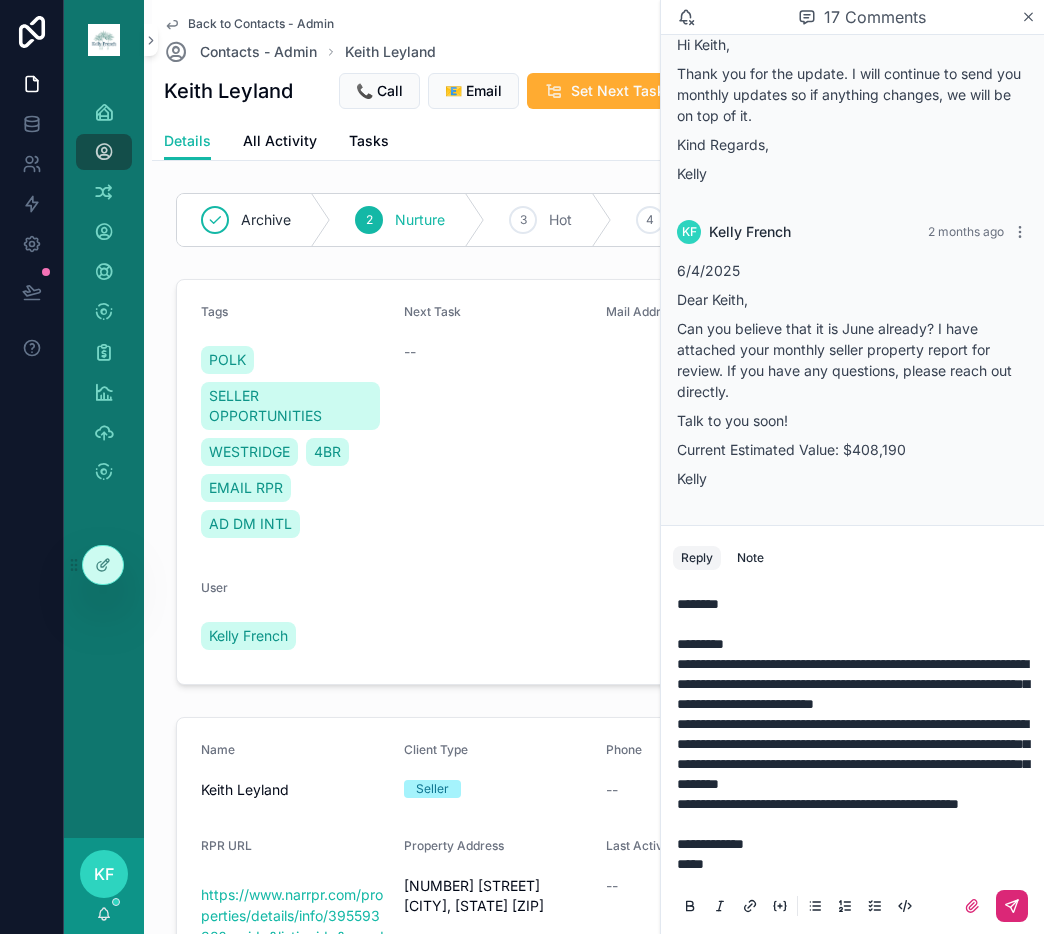 scroll, scrollTop: 5511, scrollLeft: 0, axis: vertical 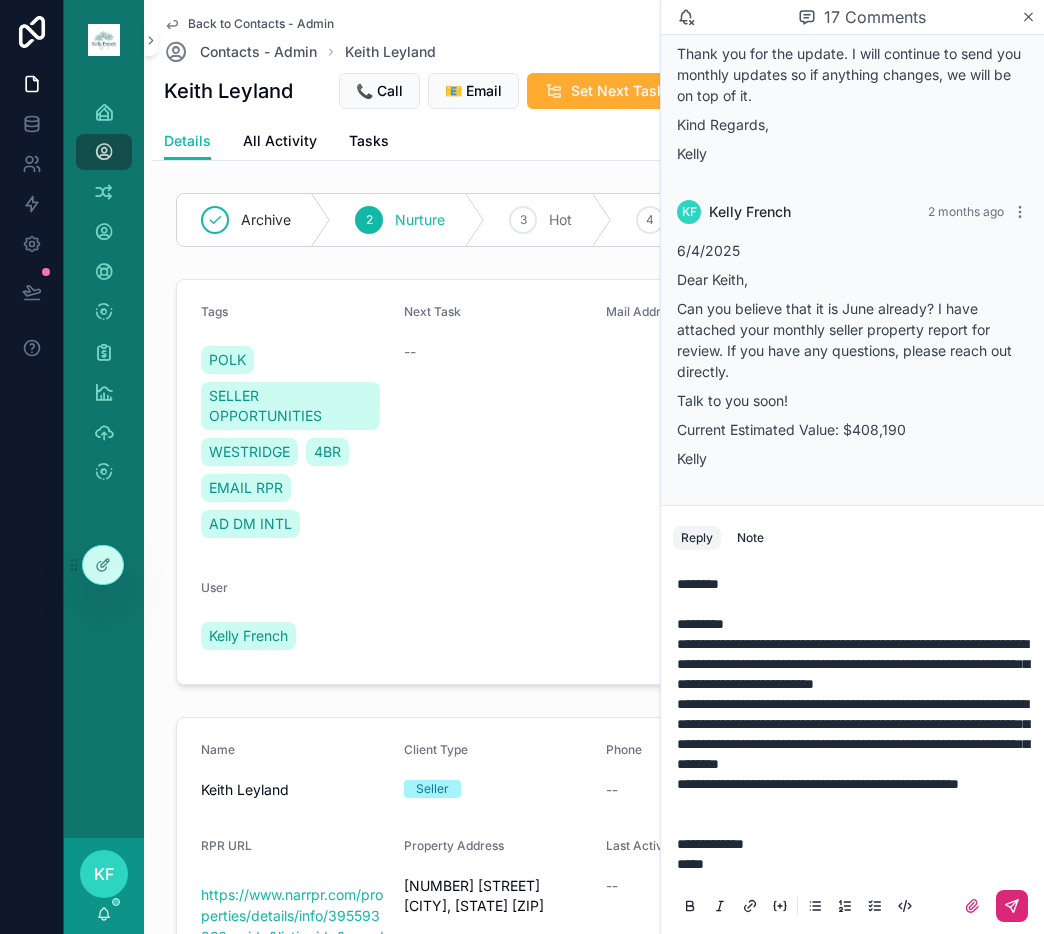 click on "**********" at bounding box center (856, 844) 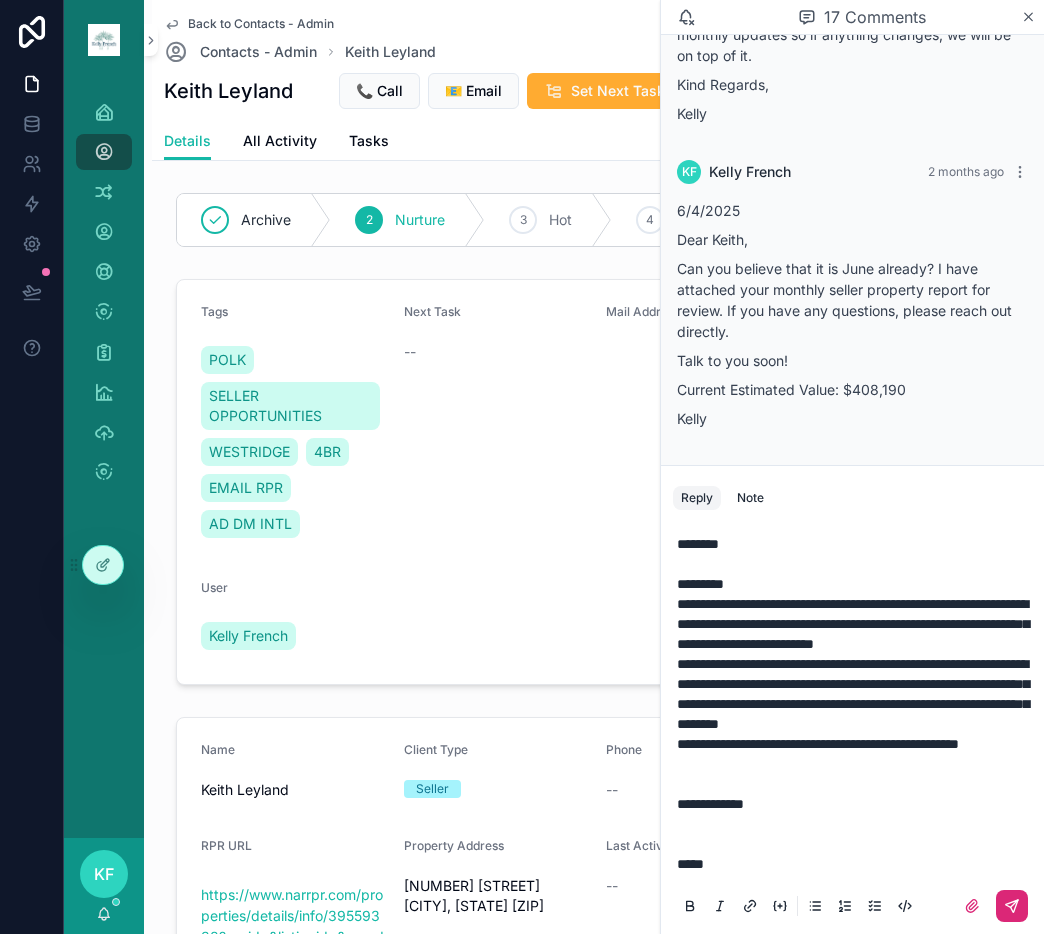 scroll, scrollTop: 5538, scrollLeft: 0, axis: vertical 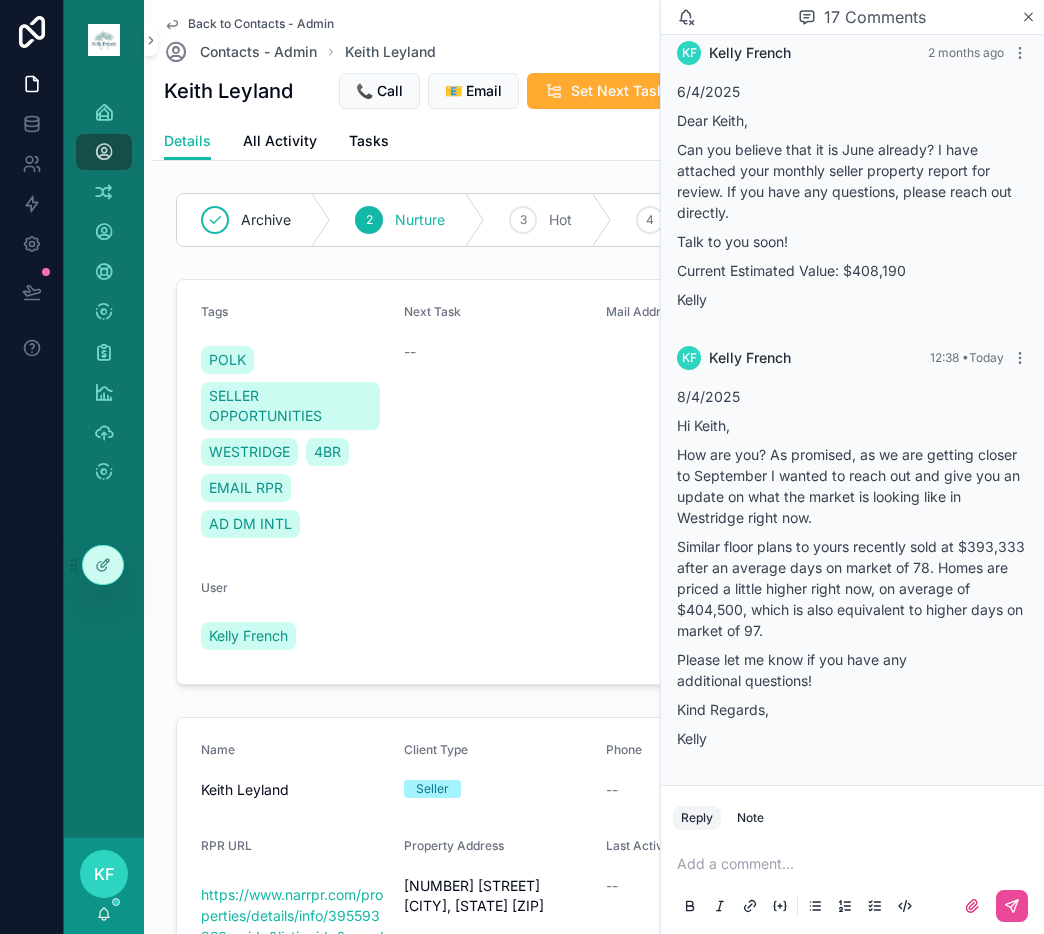 click at bounding box center [856, 864] 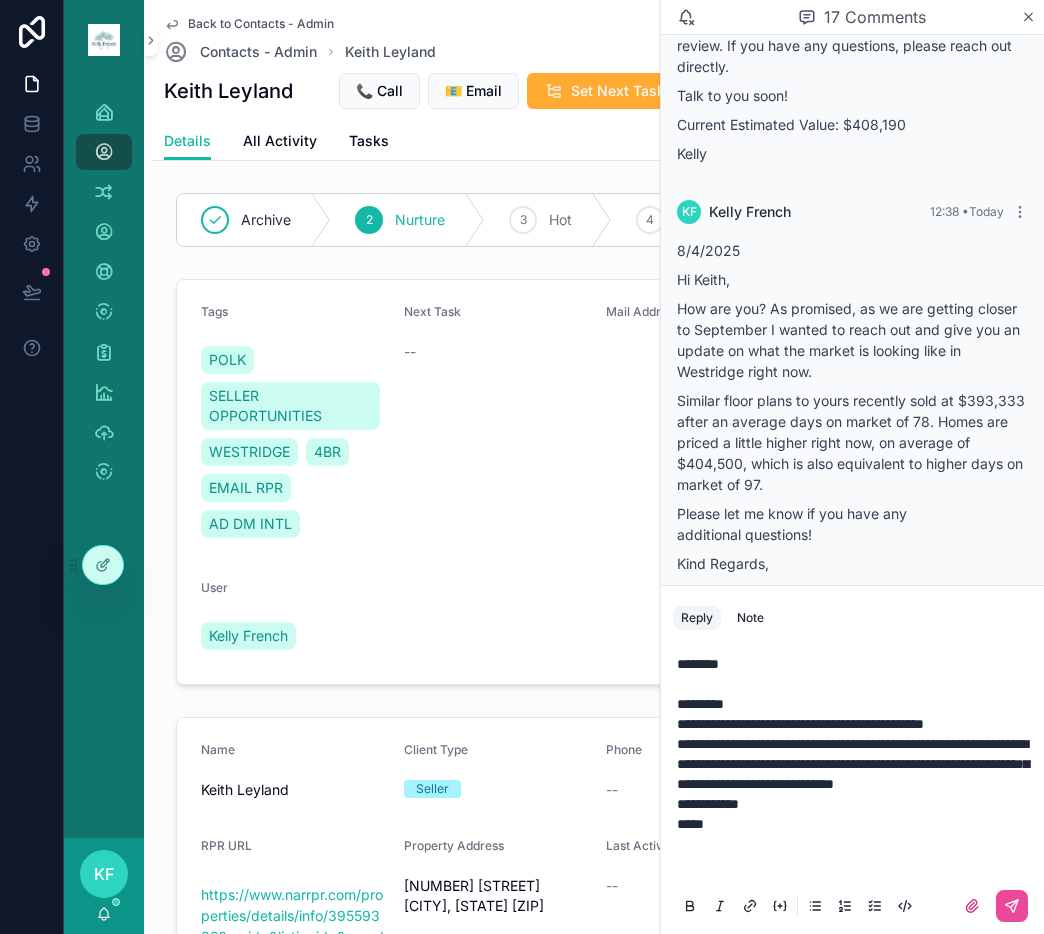 scroll, scrollTop: 5830, scrollLeft: 0, axis: vertical 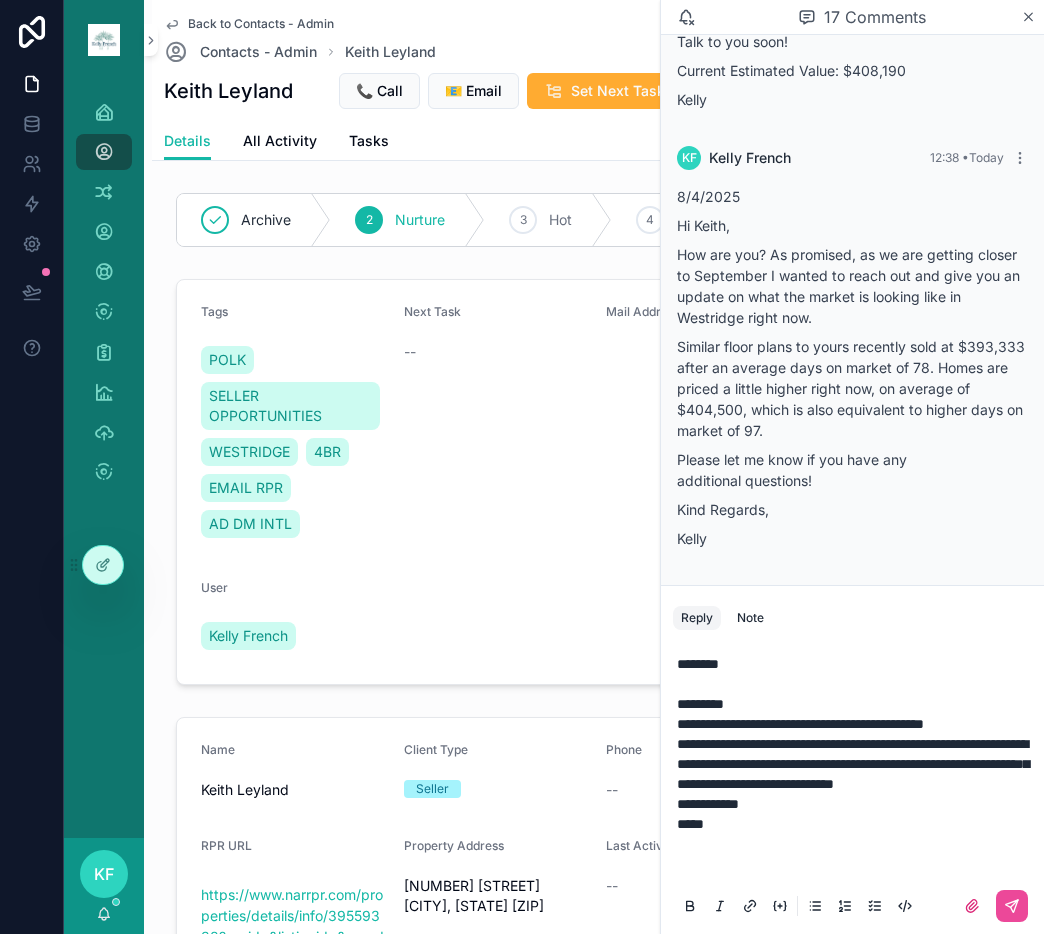click on "**********" at bounding box center [856, 804] 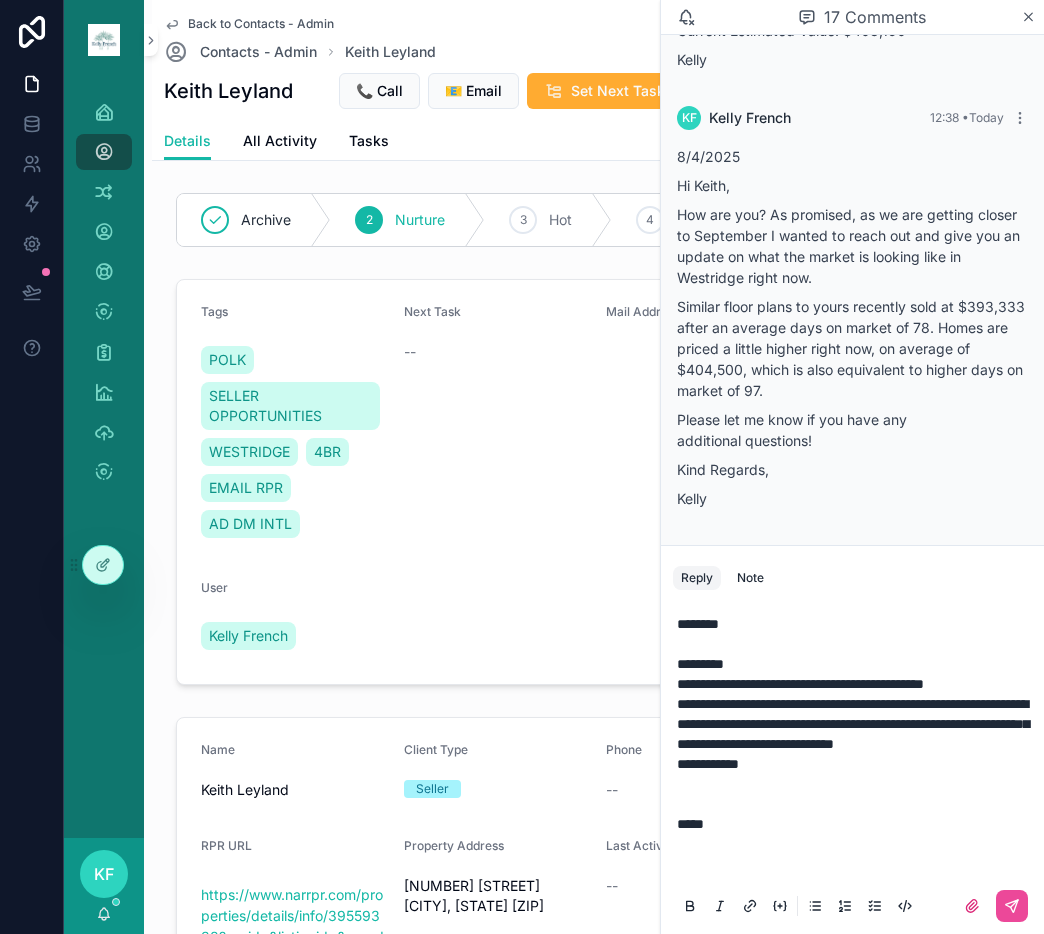 click on "**********" at bounding box center (856, 724) 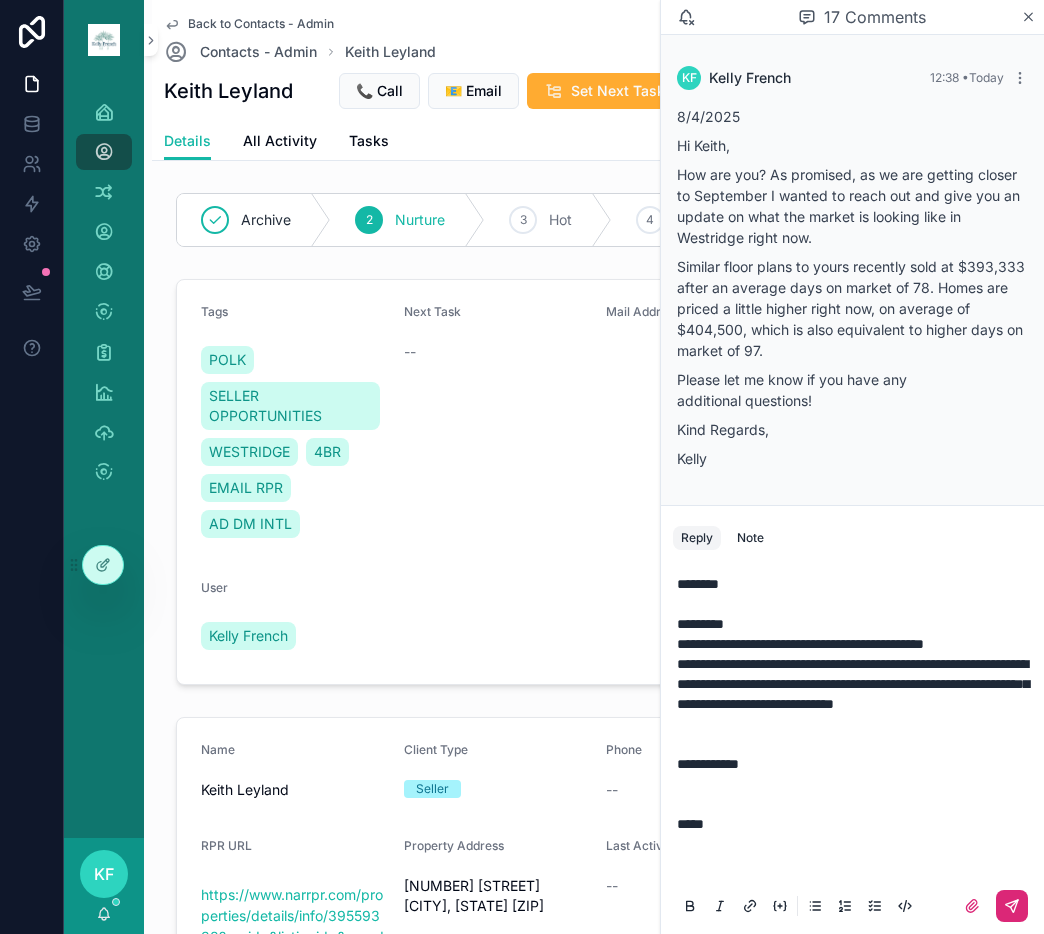 click 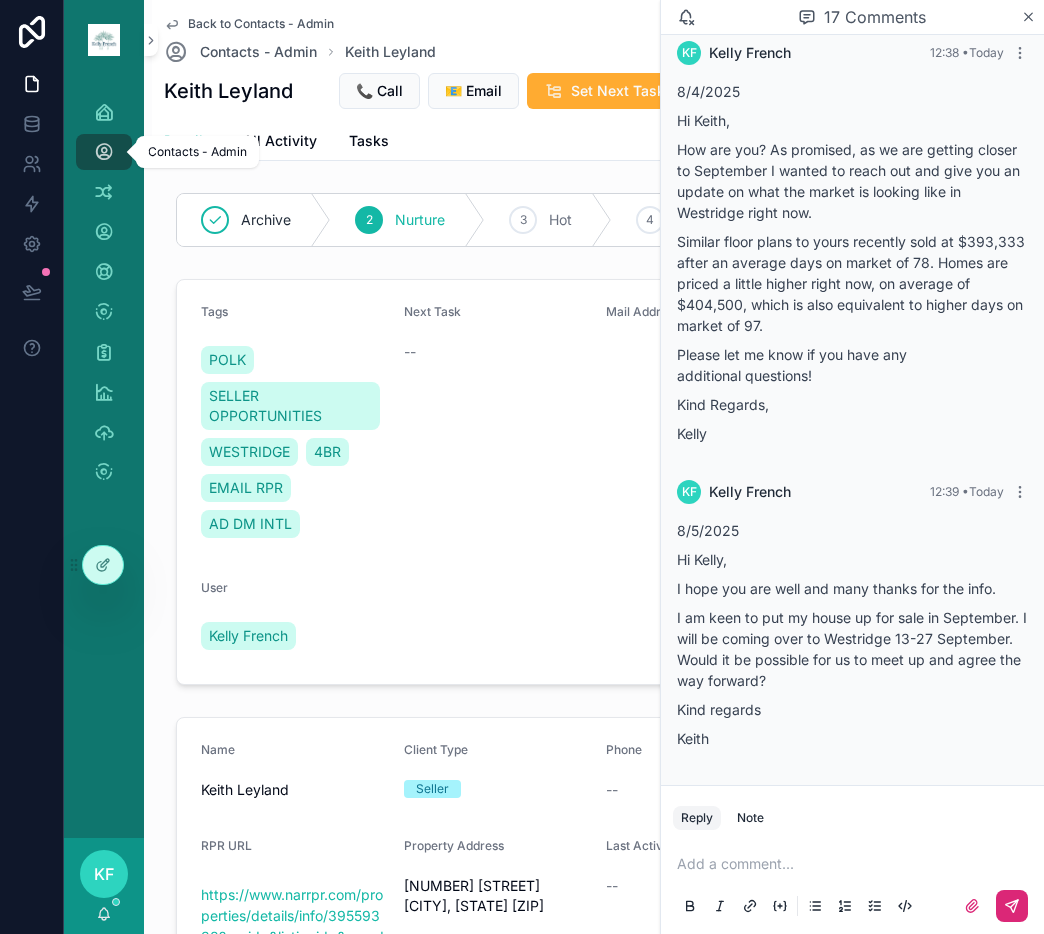 click at bounding box center [104, 152] 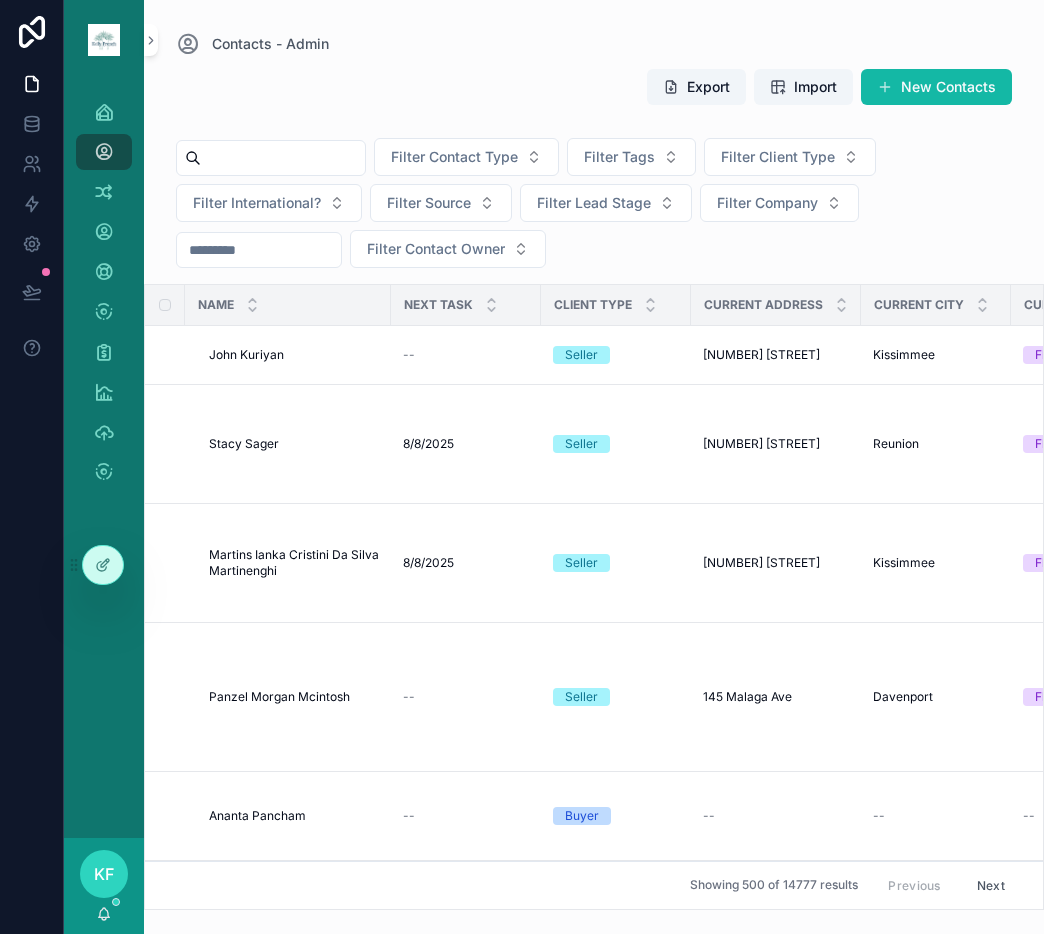 click at bounding box center (283, 158) 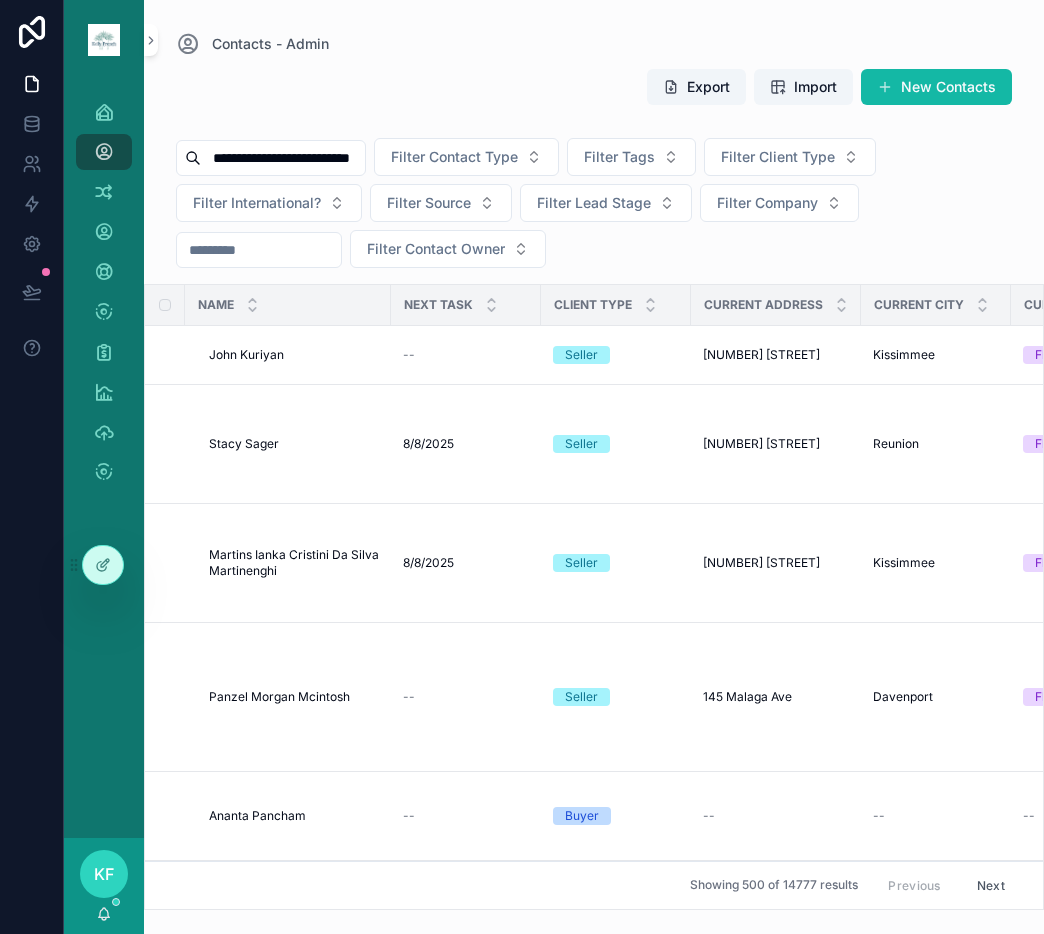 scroll, scrollTop: 0, scrollLeft: 10, axis: horizontal 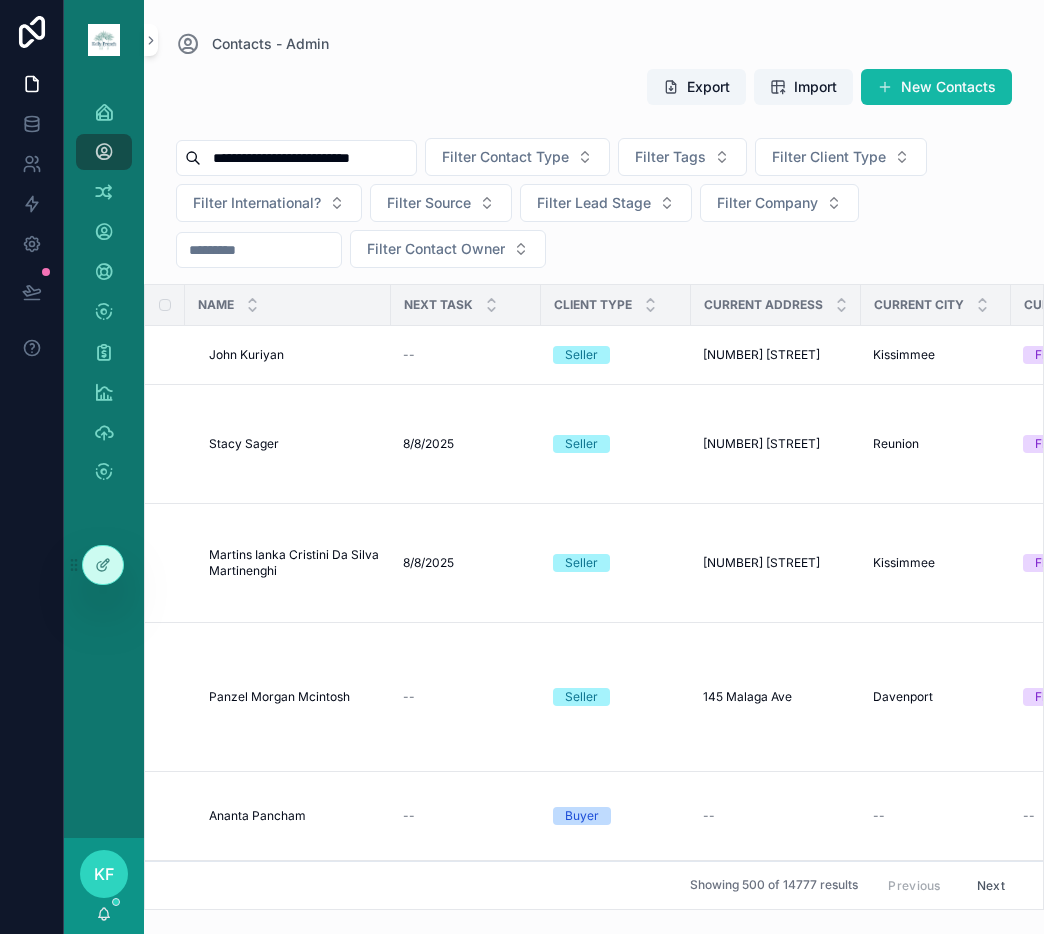 type on "**********" 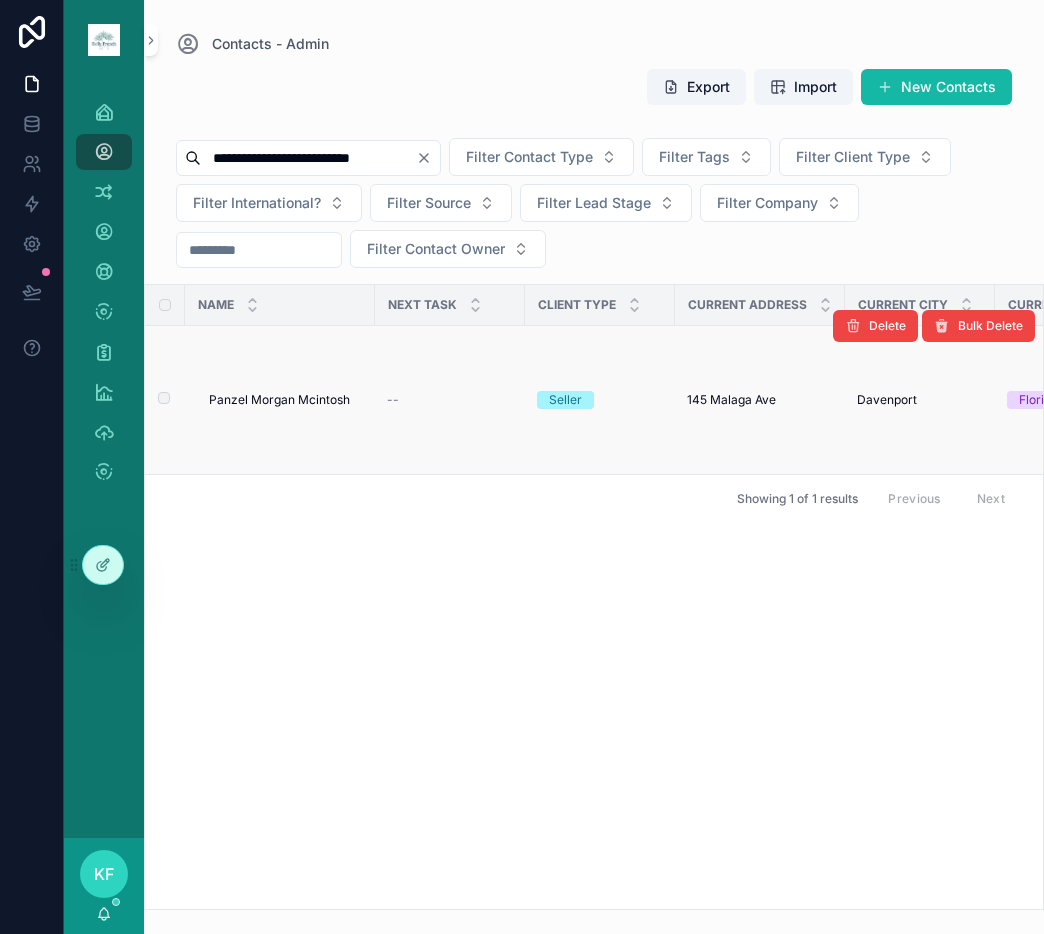 scroll, scrollTop: 0, scrollLeft: 0, axis: both 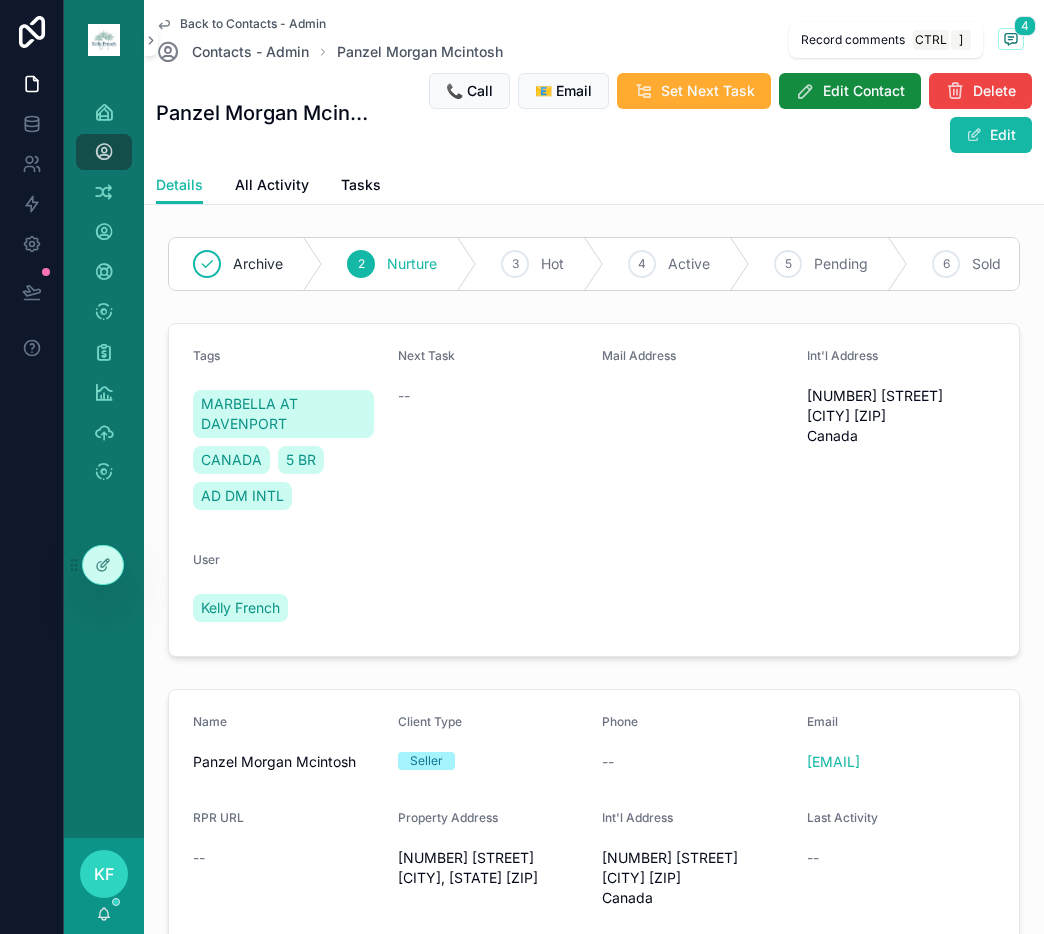 click 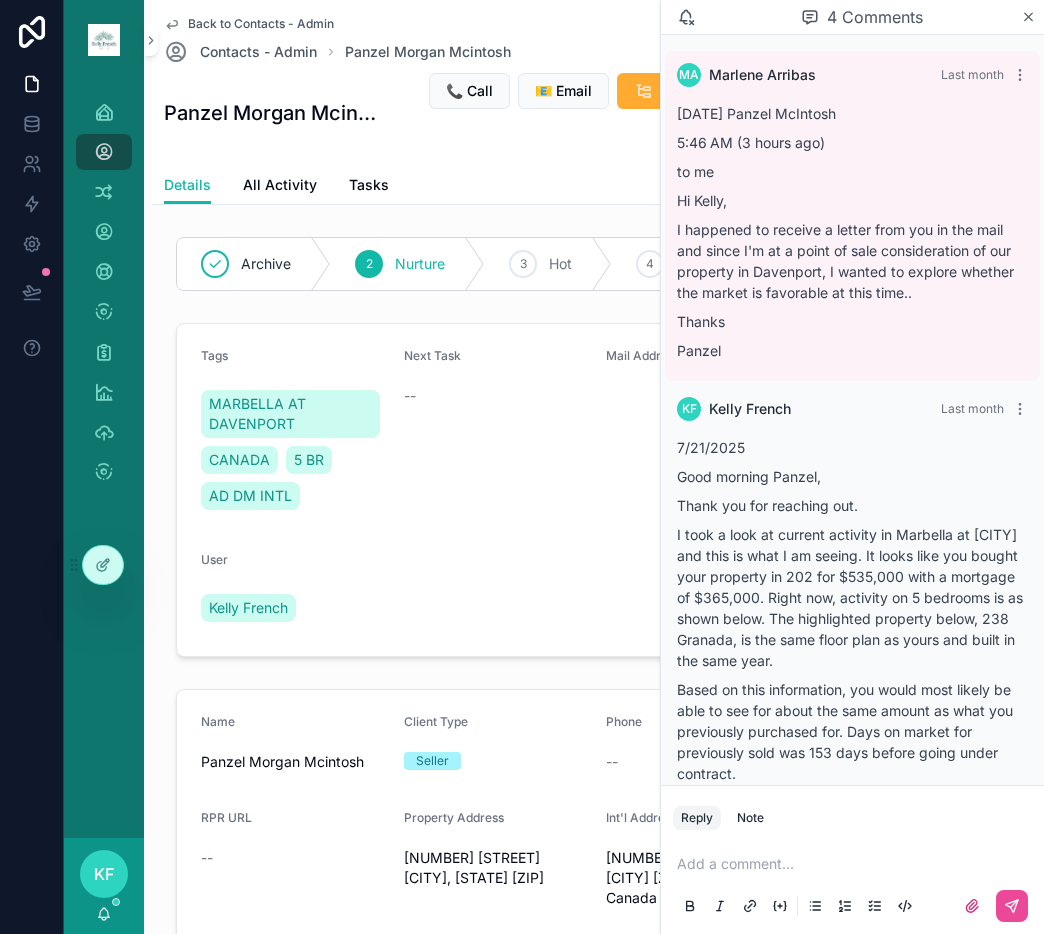 scroll, scrollTop: 1097, scrollLeft: 0, axis: vertical 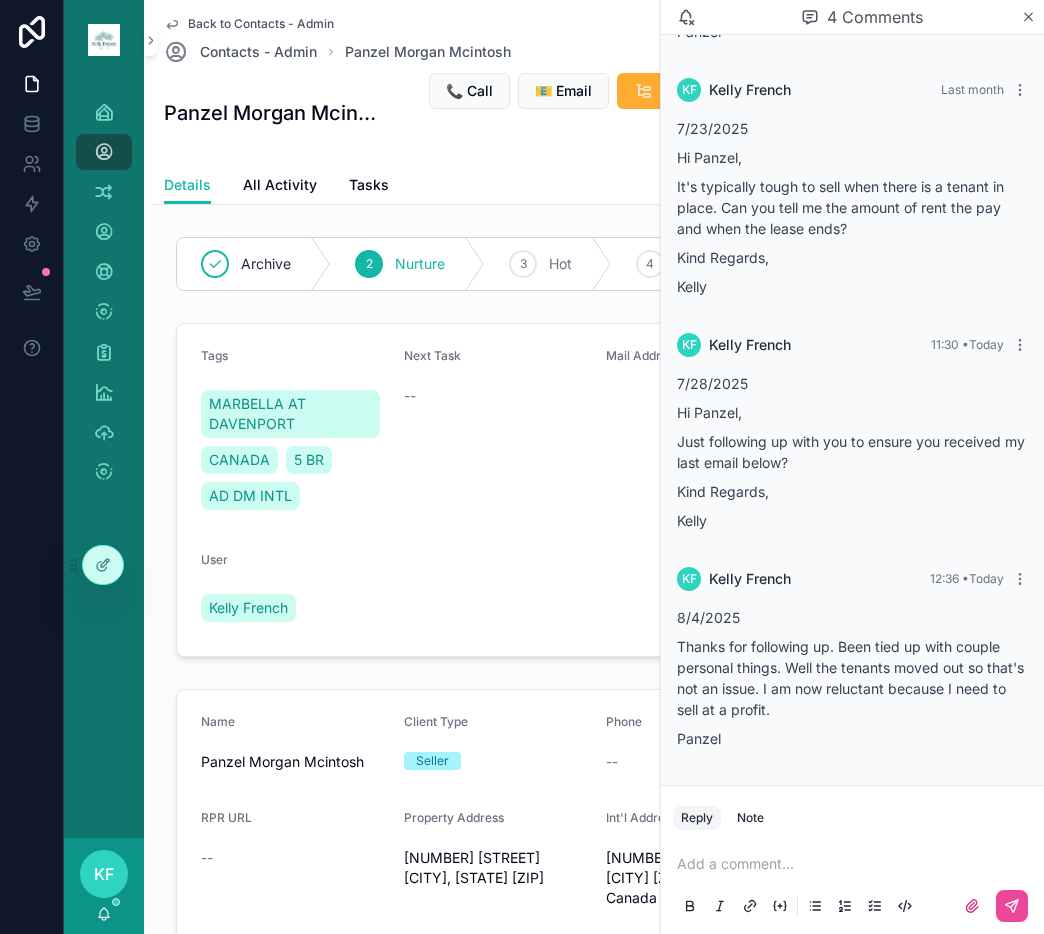 click at bounding box center (856, 864) 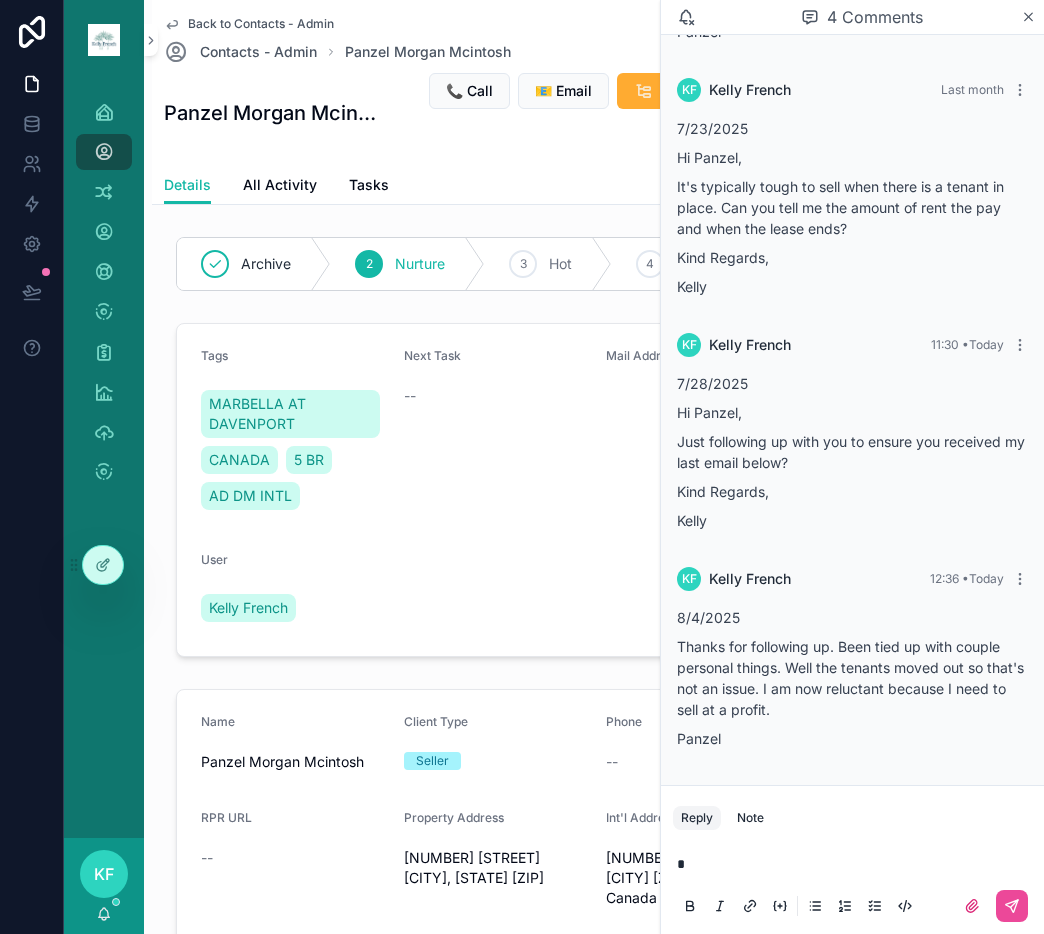 type 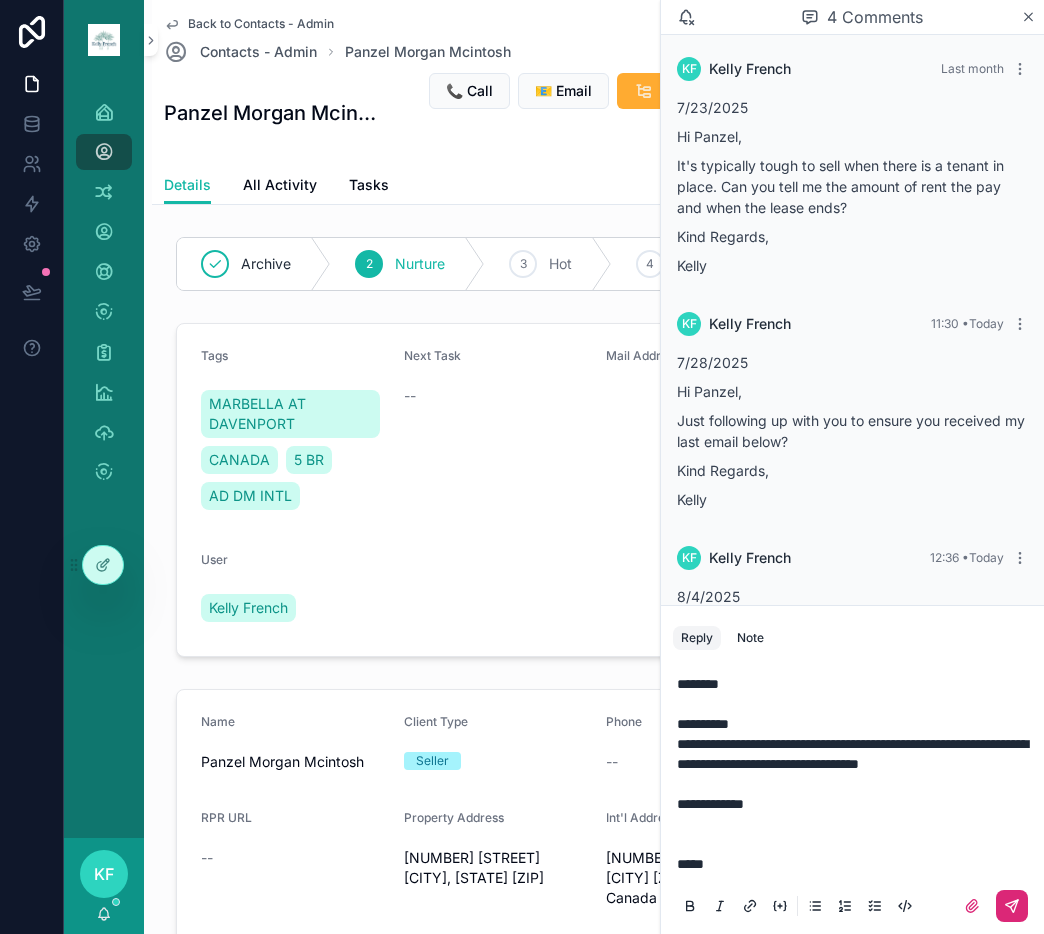 click 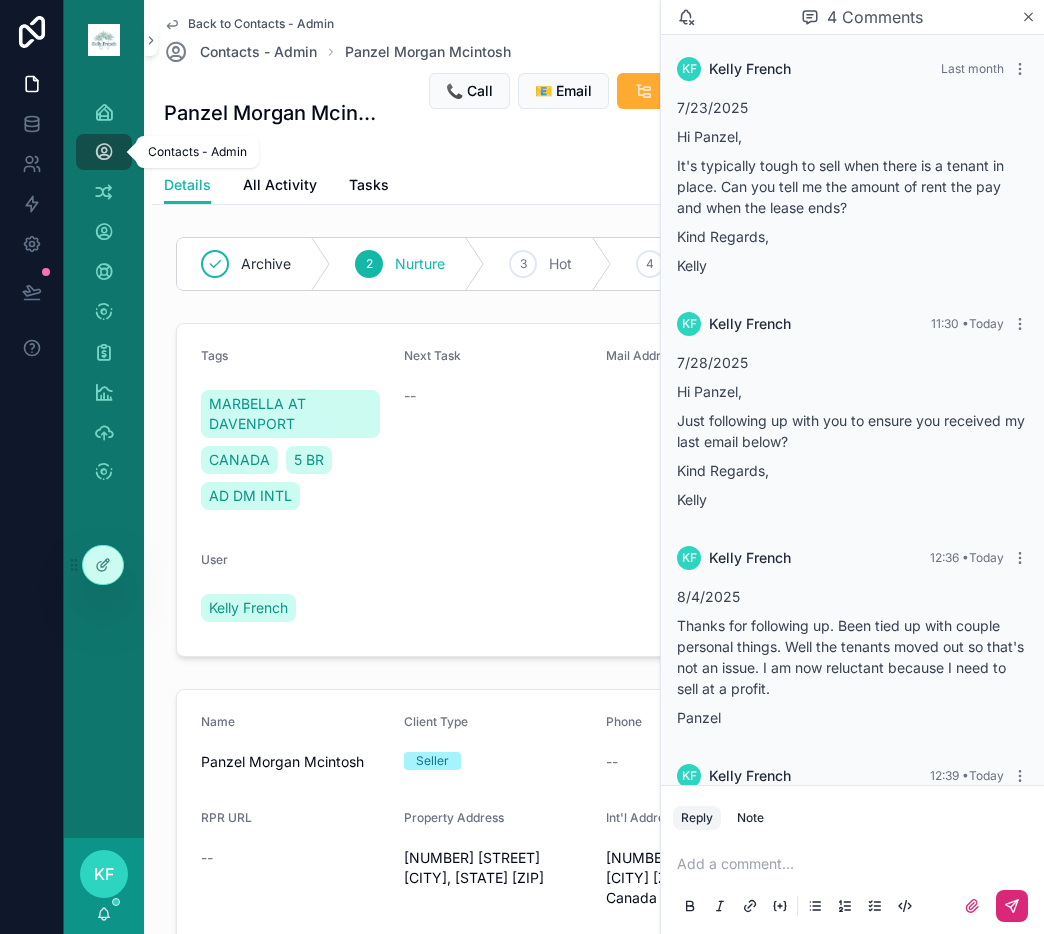 click at bounding box center (104, 152) 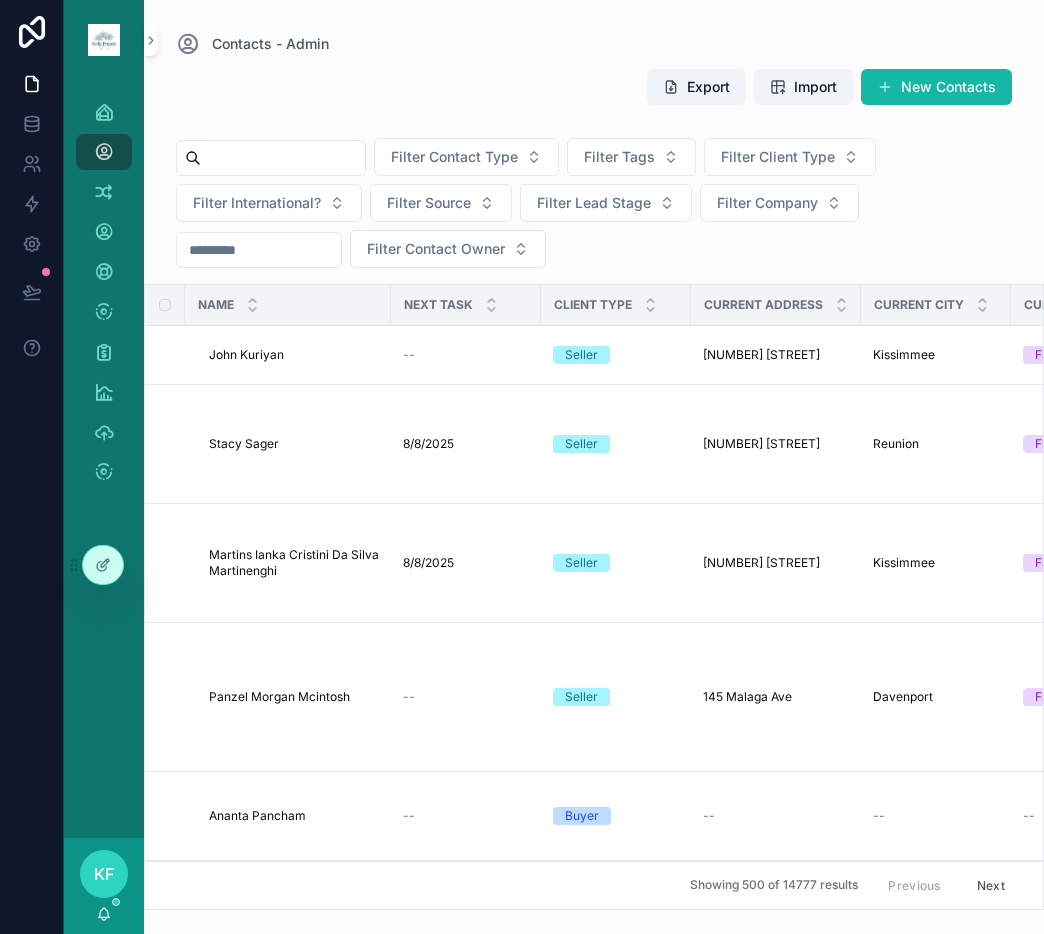 click at bounding box center (283, 158) 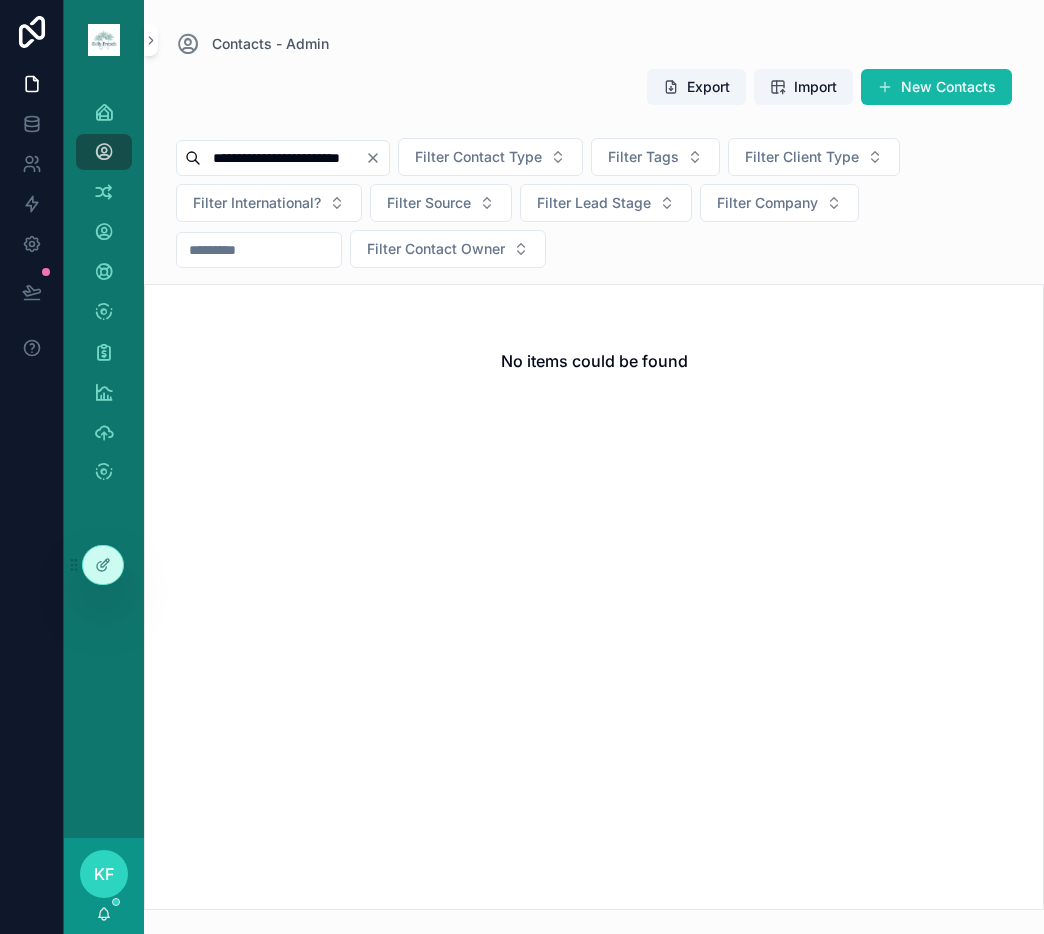 click on "**********" at bounding box center (283, 158) 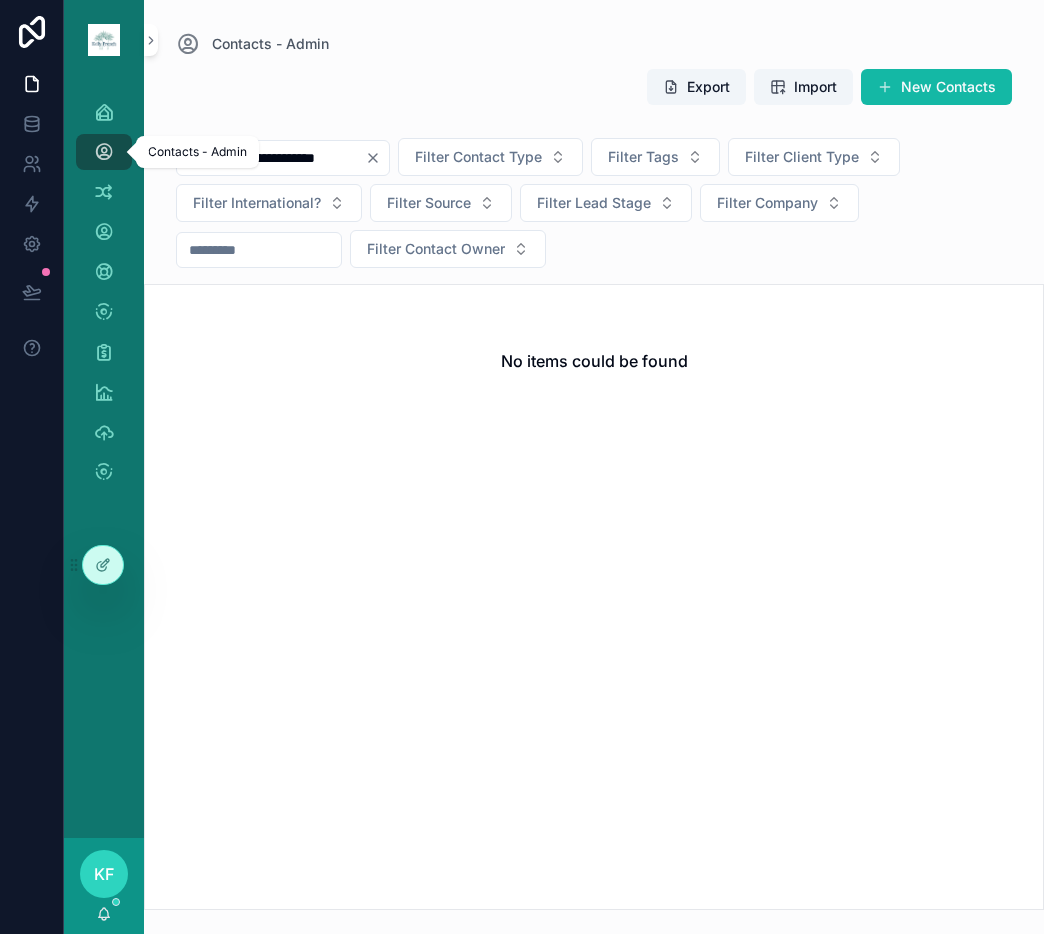 drag, startPoint x: 114, startPoint y: 141, endPoint x: 1033, endPoint y: 273, distance: 928.43146 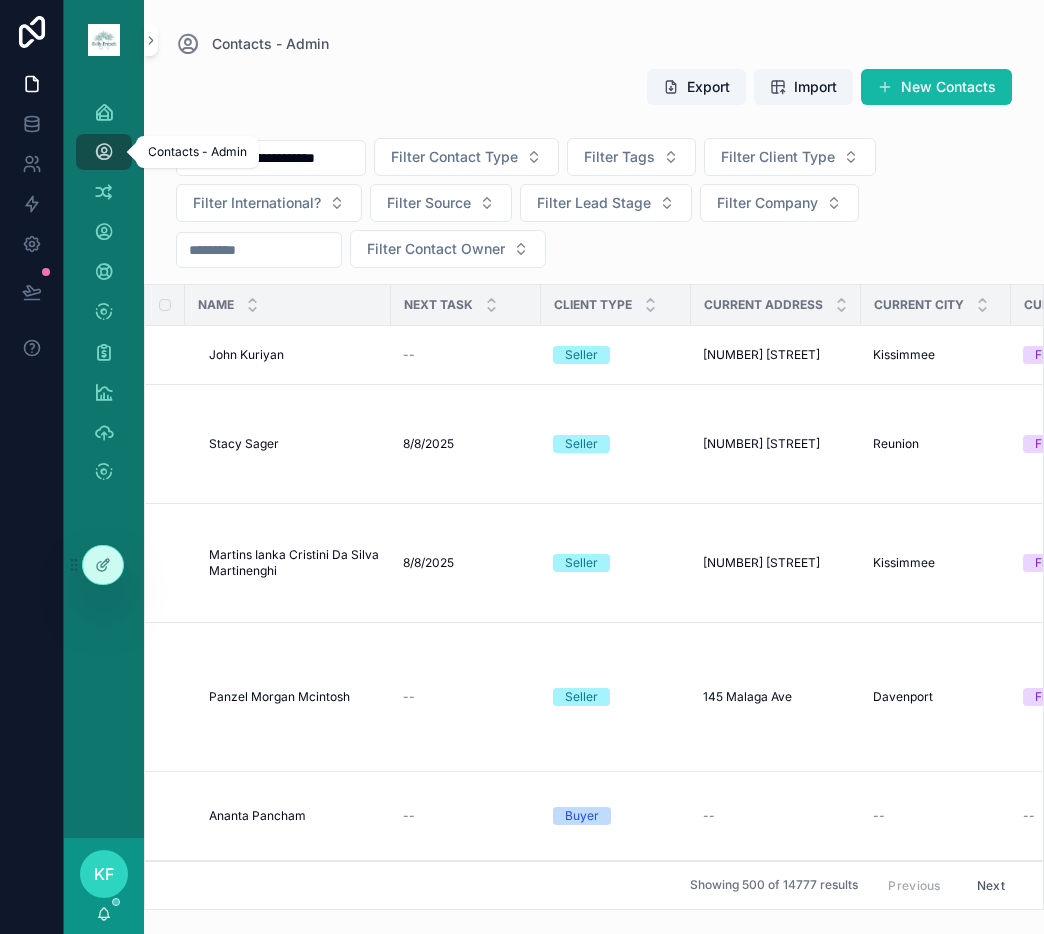 click on "Contacts - Admin" at bounding box center (104, 152) 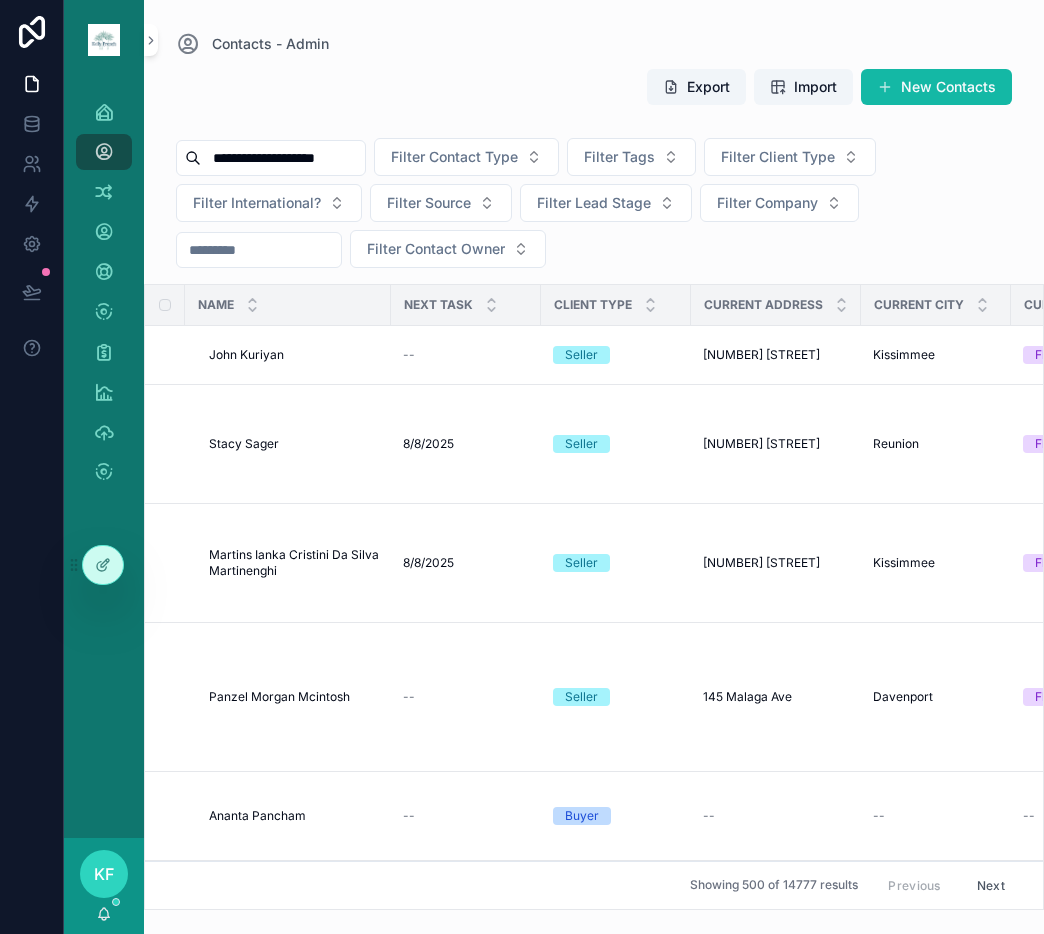 drag, startPoint x: 380, startPoint y: 160, endPoint x: -9, endPoint y: 18, distance: 414.10748 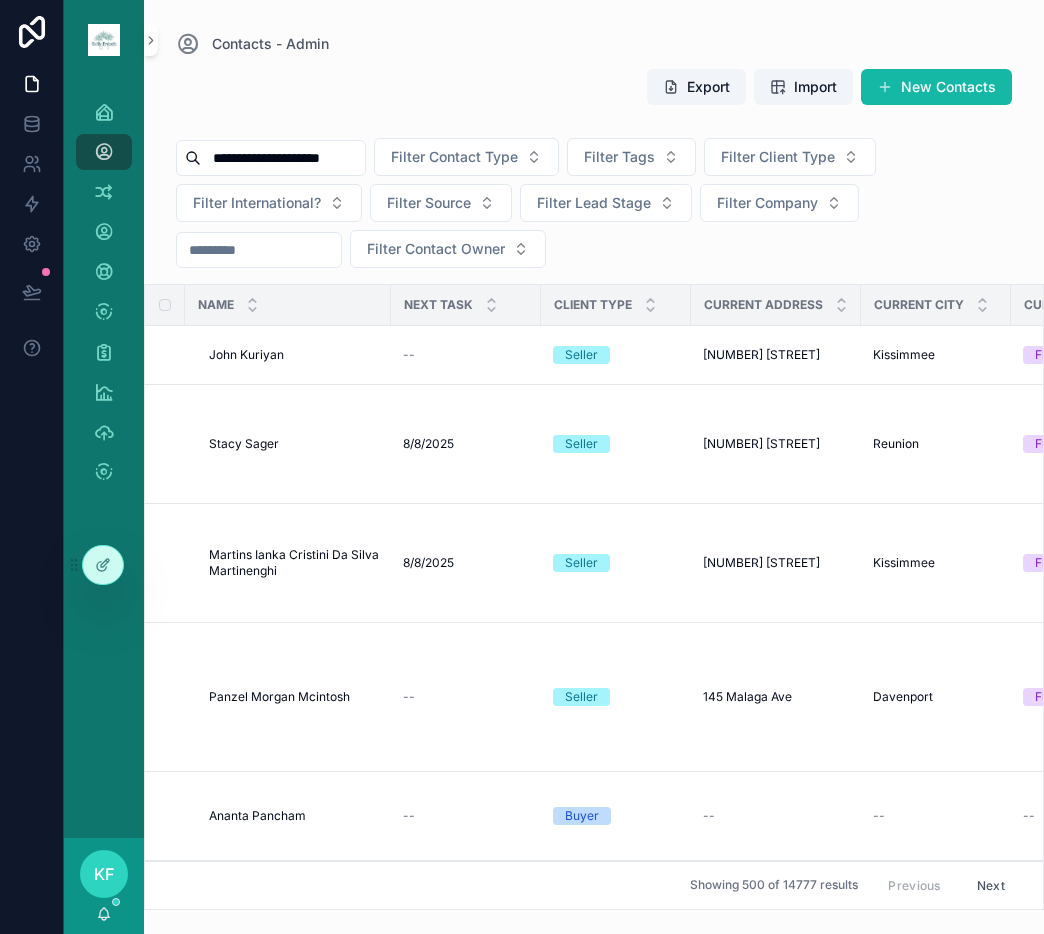 type on "**********" 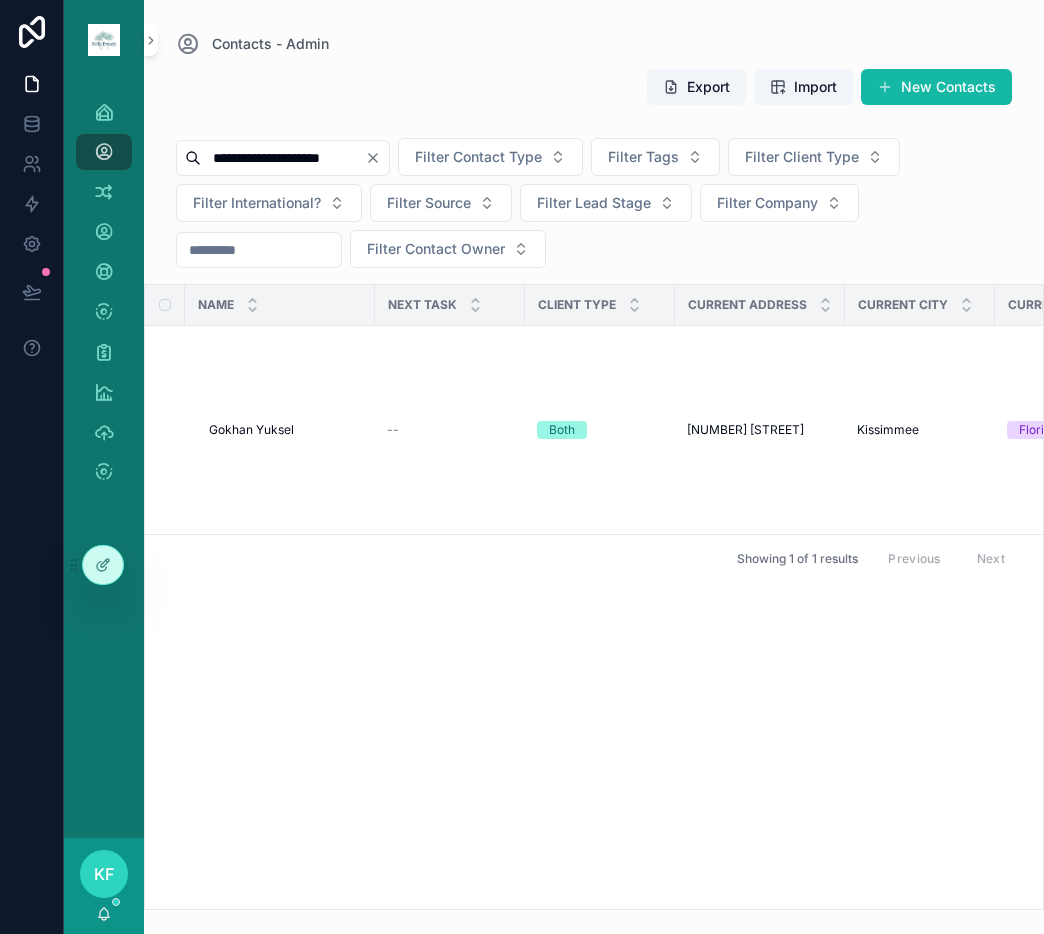 click on "Gokhan Yuksel" at bounding box center (251, 430) 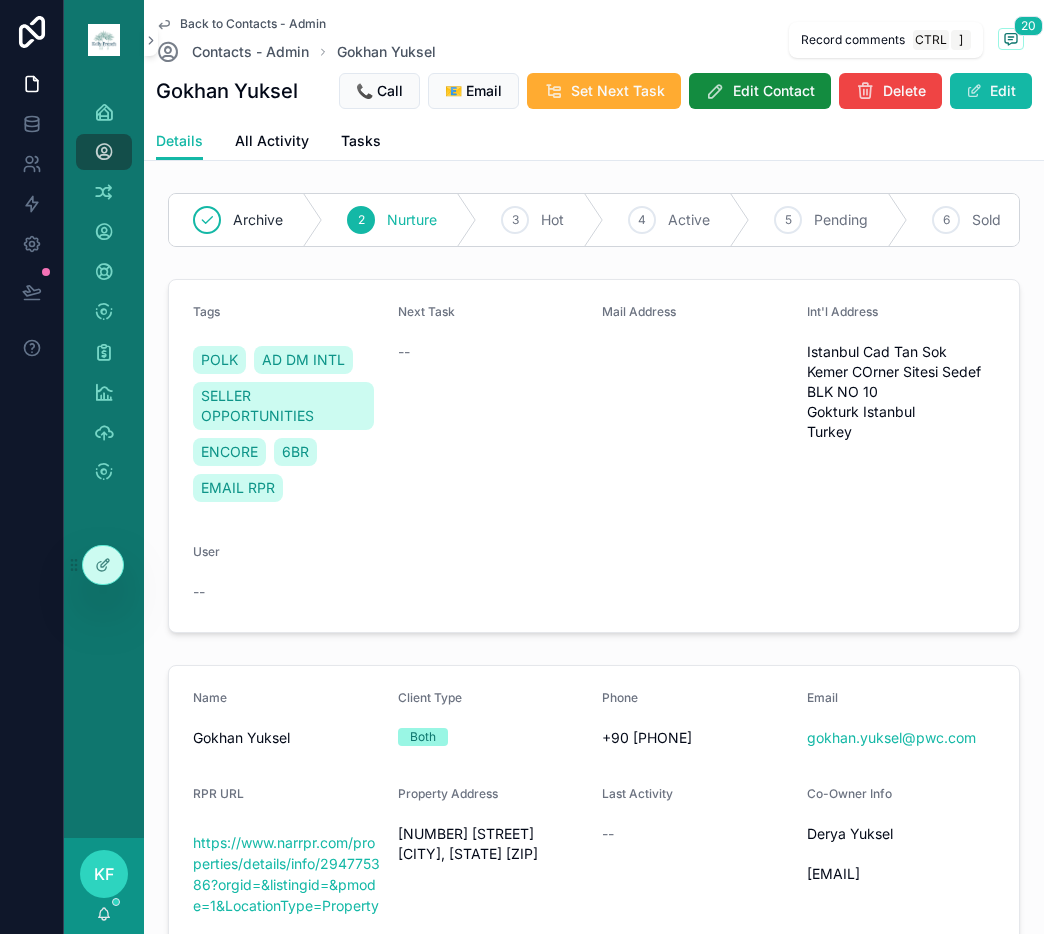 click at bounding box center [1011, 39] 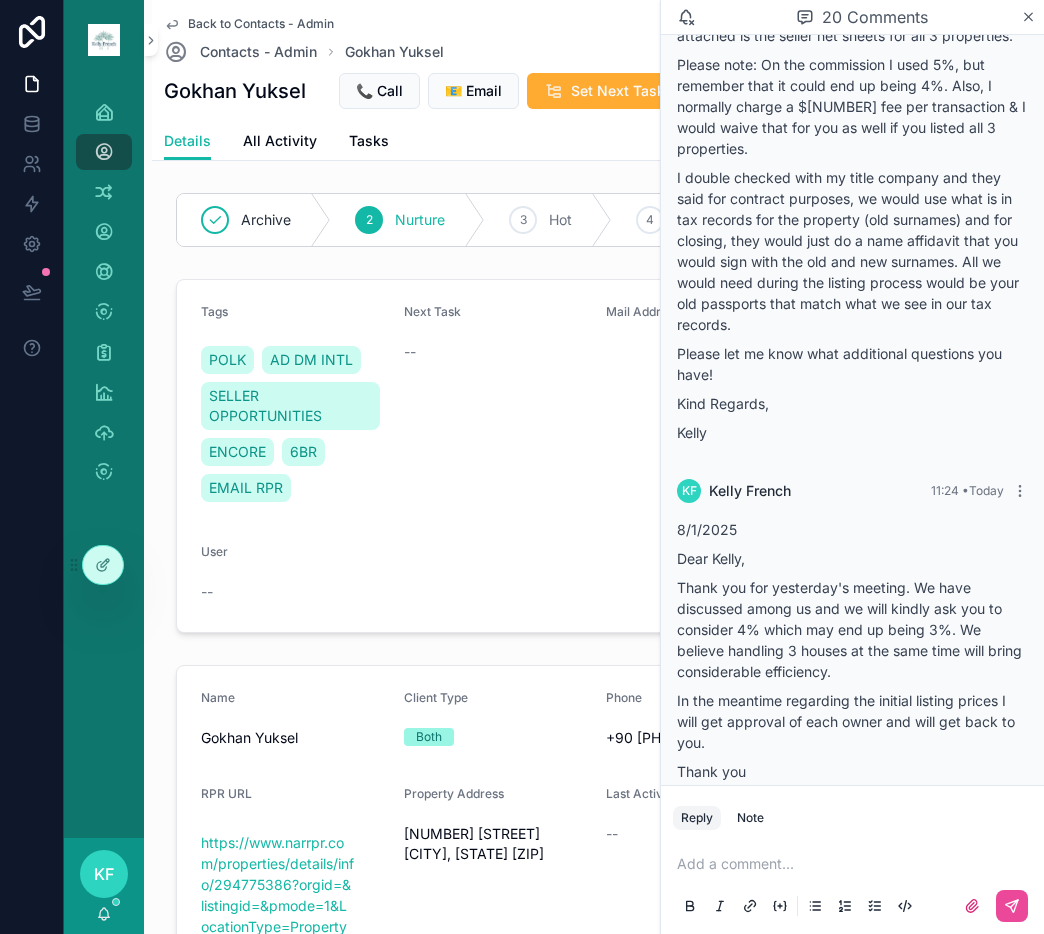 scroll, scrollTop: 6212, scrollLeft: 0, axis: vertical 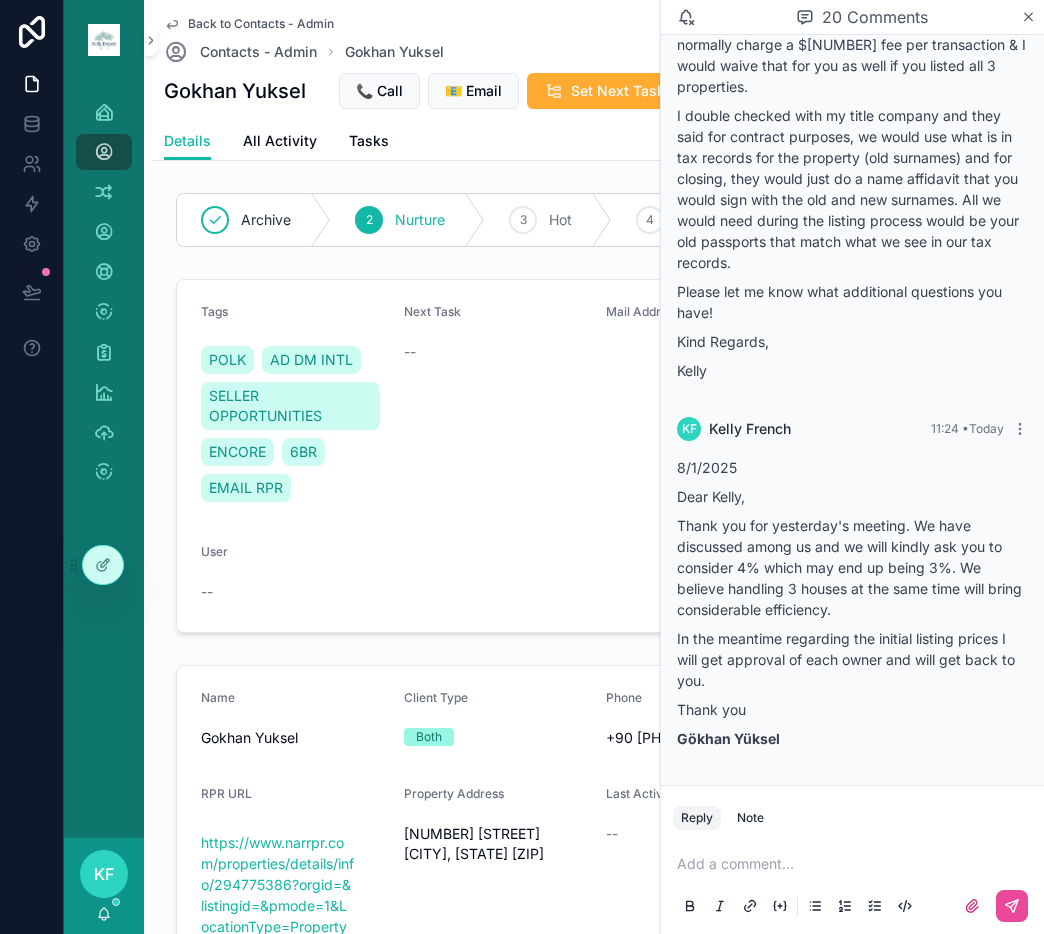click on "Add a comment..." at bounding box center (852, 884) 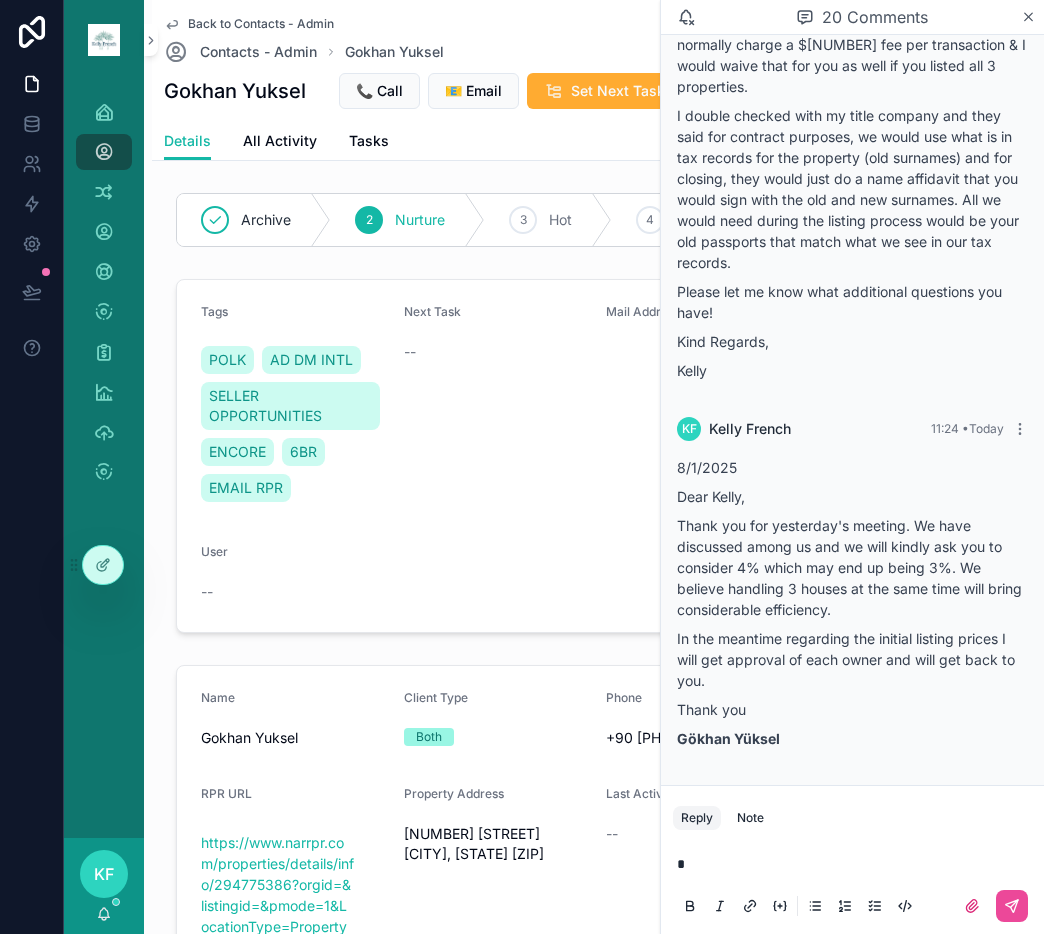 type 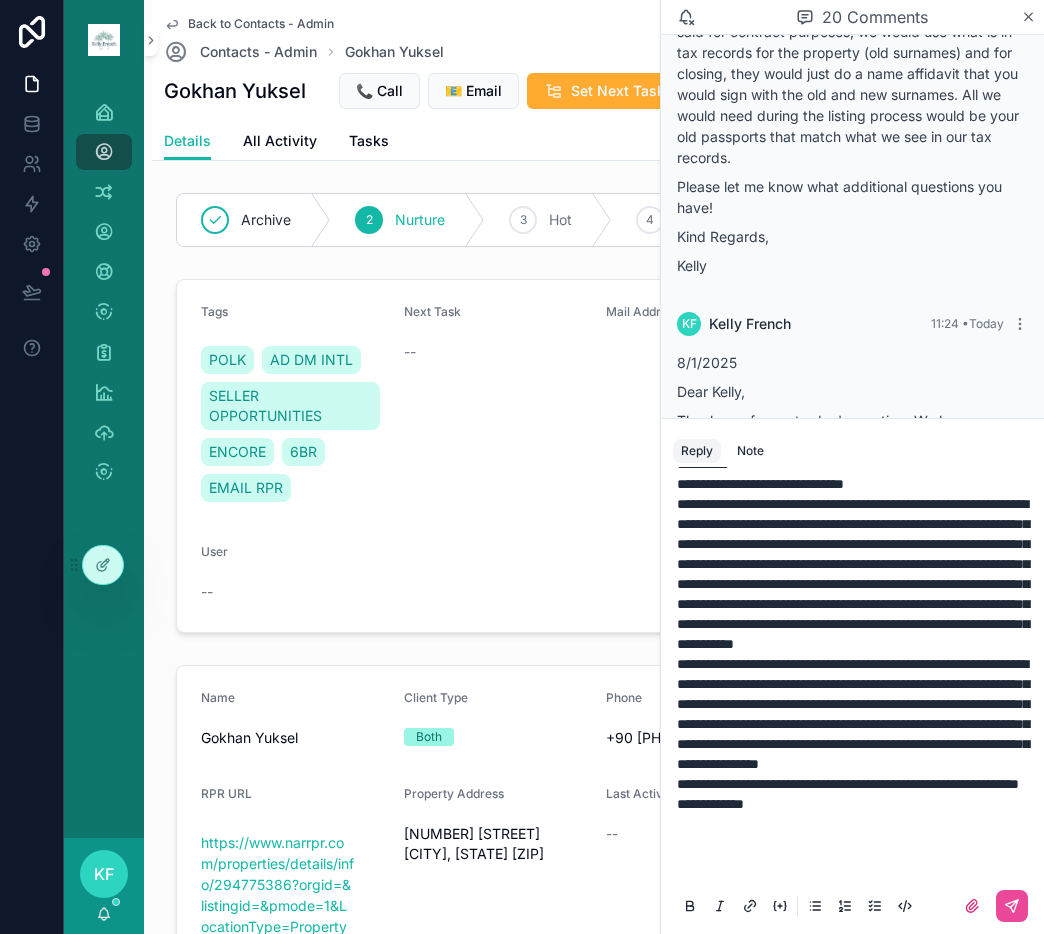 scroll, scrollTop: 131, scrollLeft: 0, axis: vertical 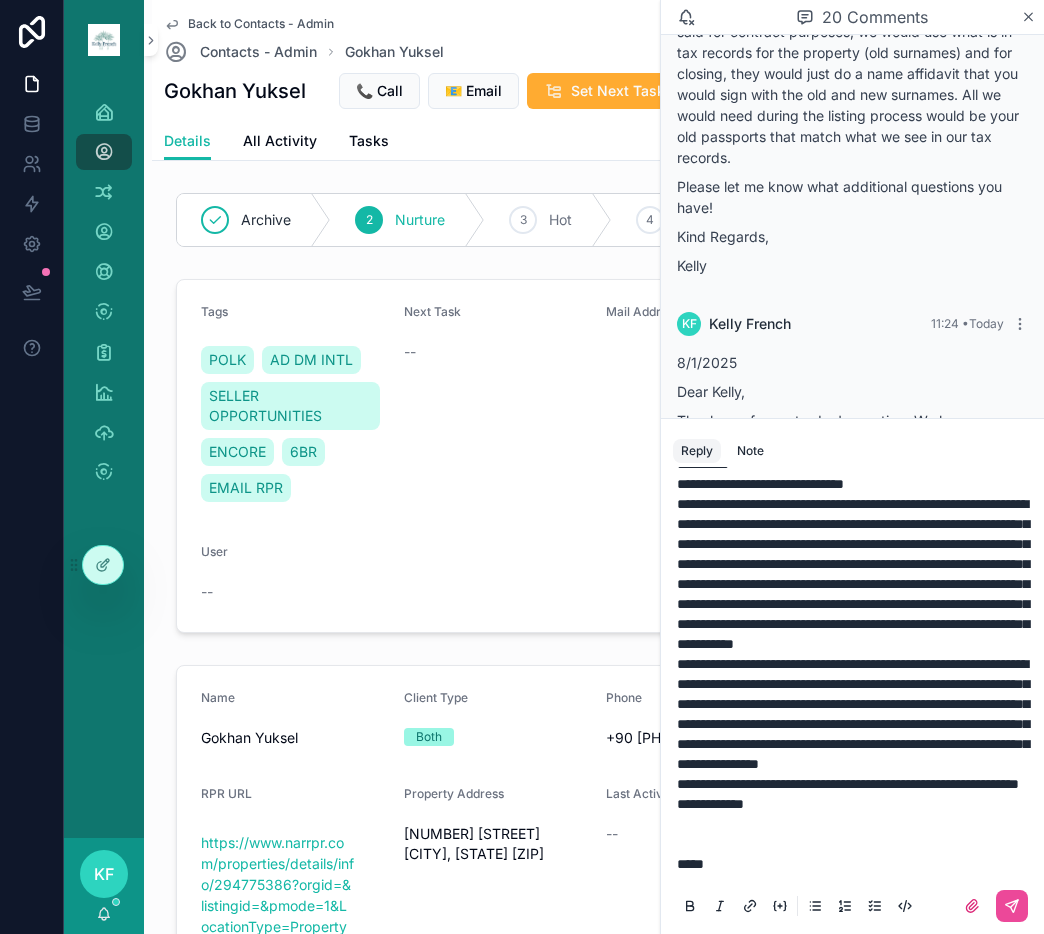click on "**********" at bounding box center (856, 784) 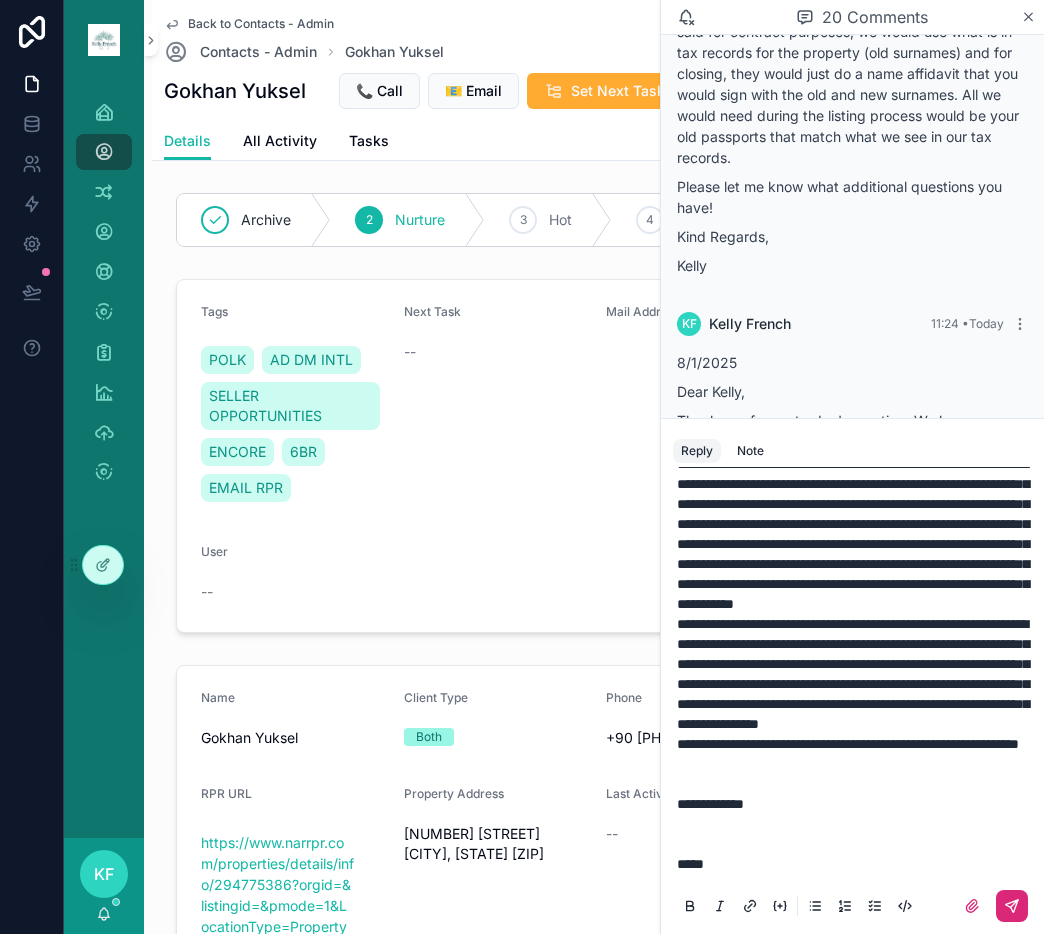 click at bounding box center [1012, 906] 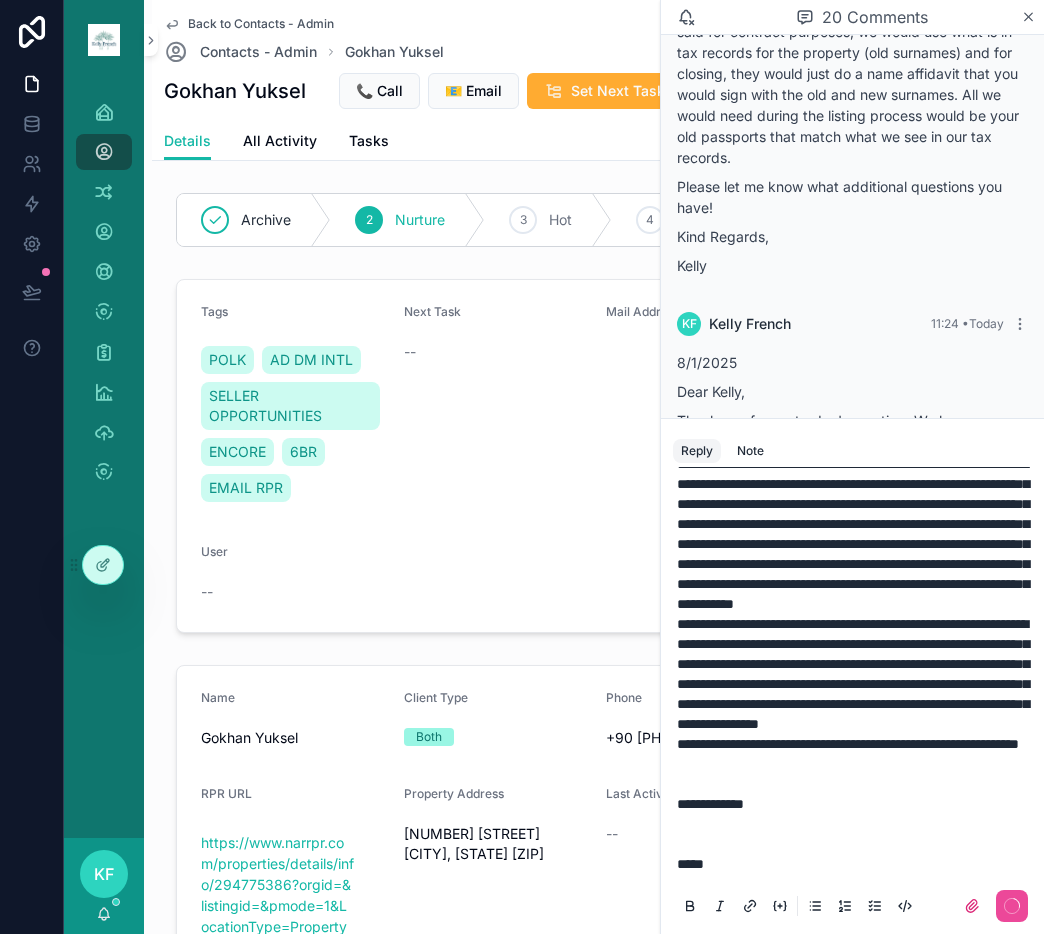 scroll, scrollTop: 0, scrollLeft: 0, axis: both 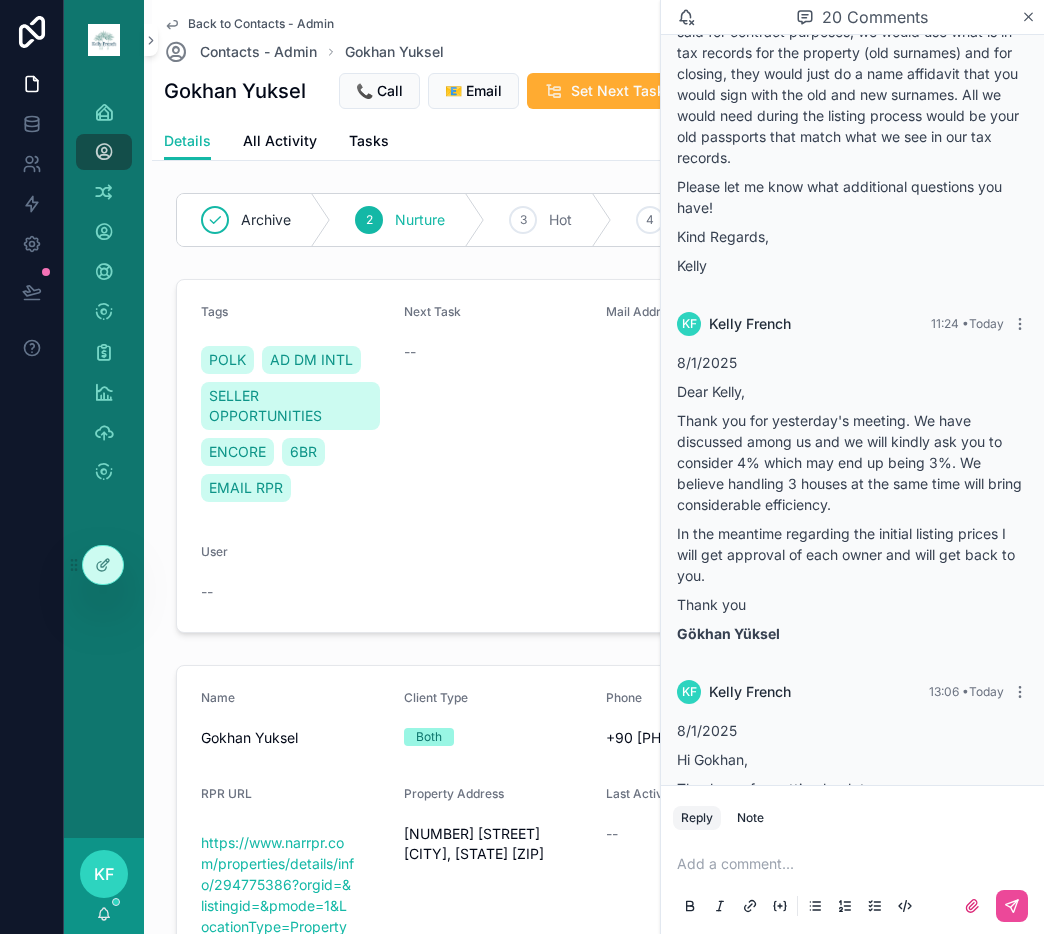 click at bounding box center [856, 864] 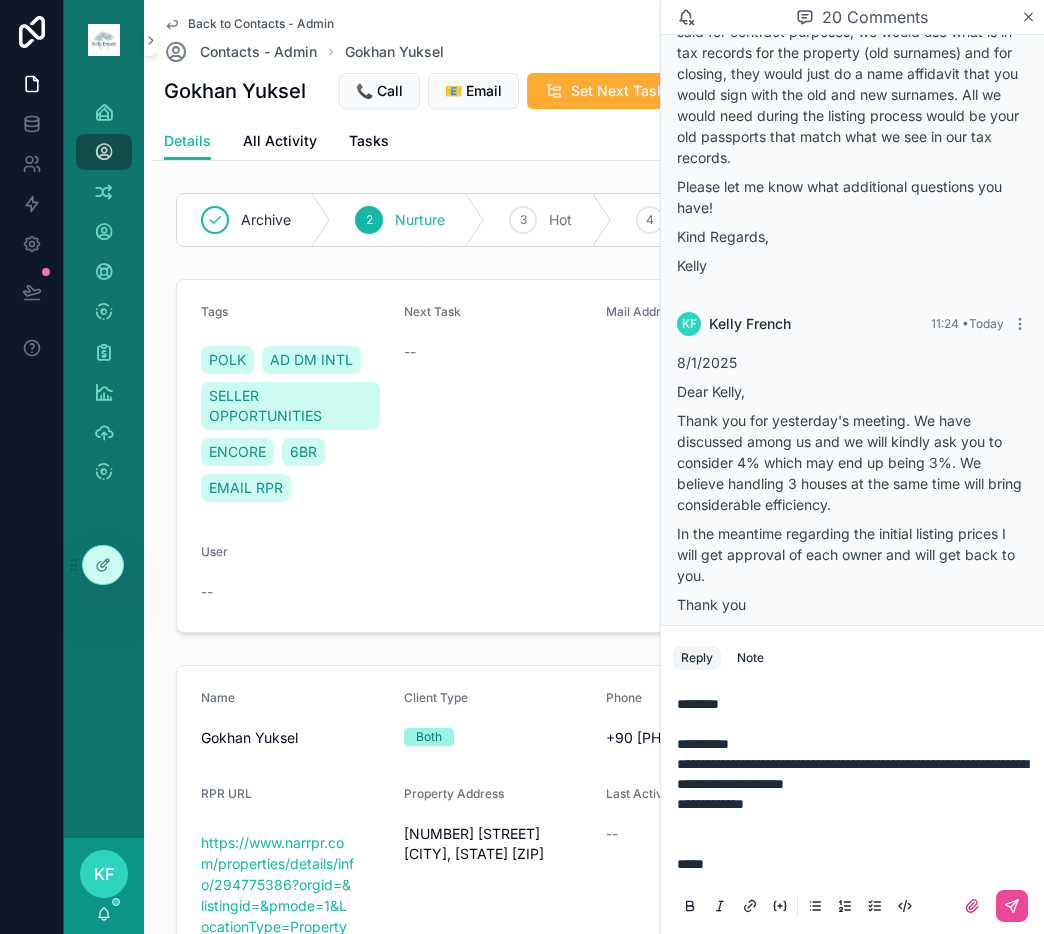 click on "**********" at bounding box center (856, 774) 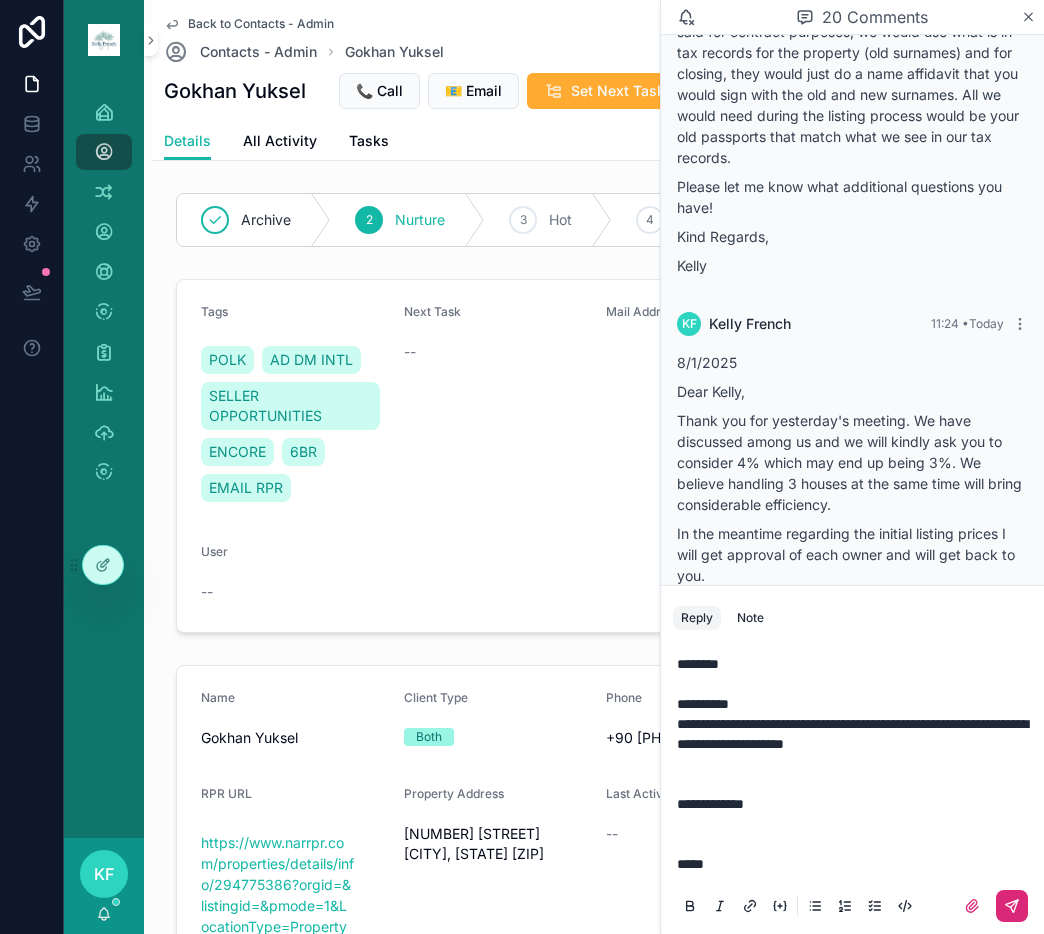 click 